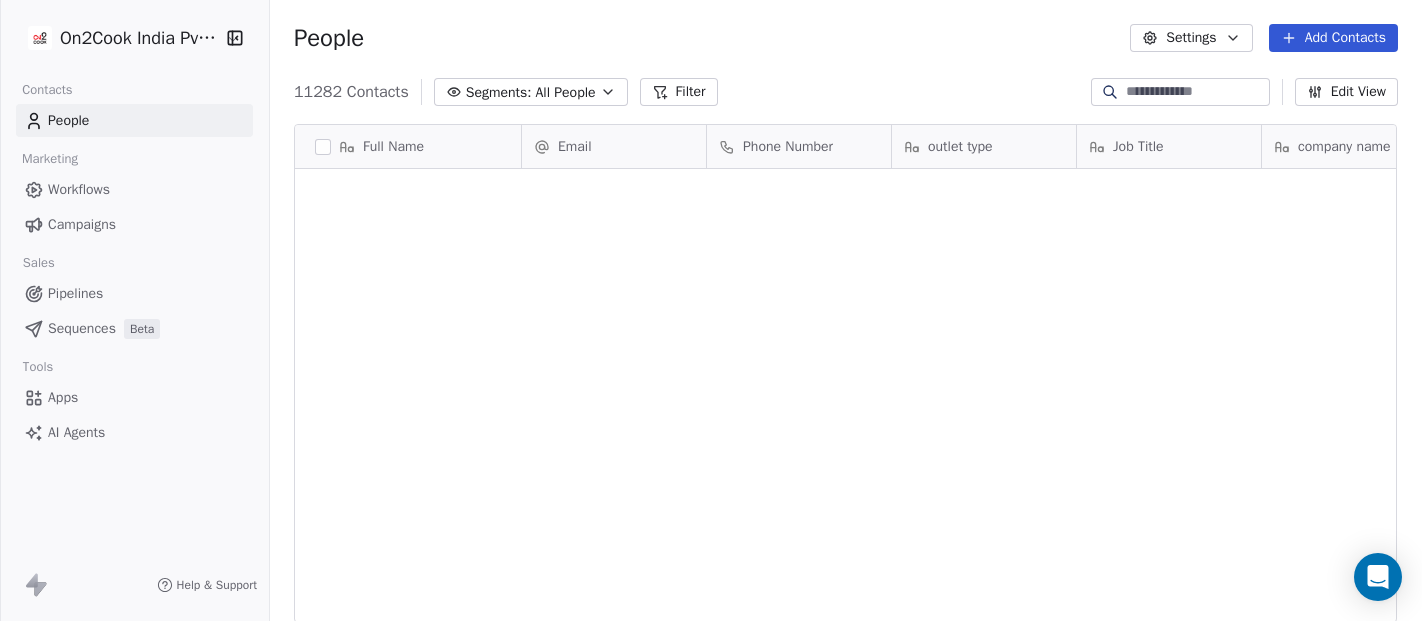 scroll, scrollTop: 0, scrollLeft: 0, axis: both 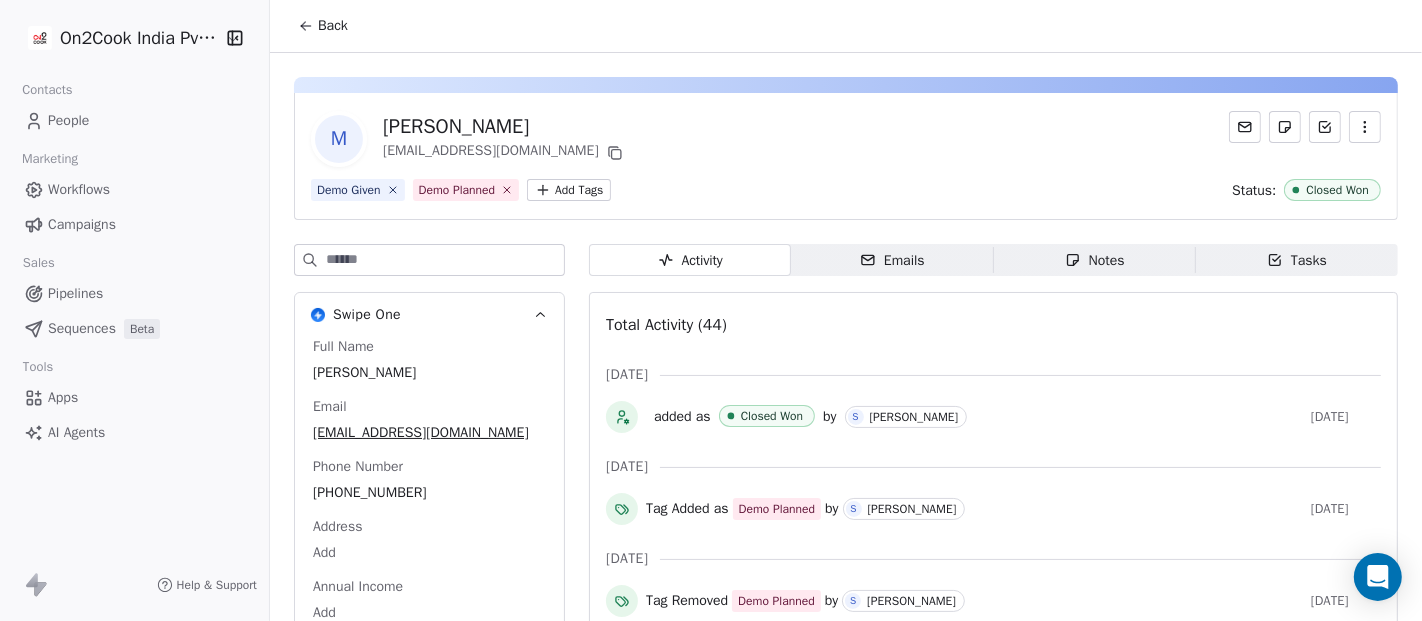 click on "Back" at bounding box center (323, 26) 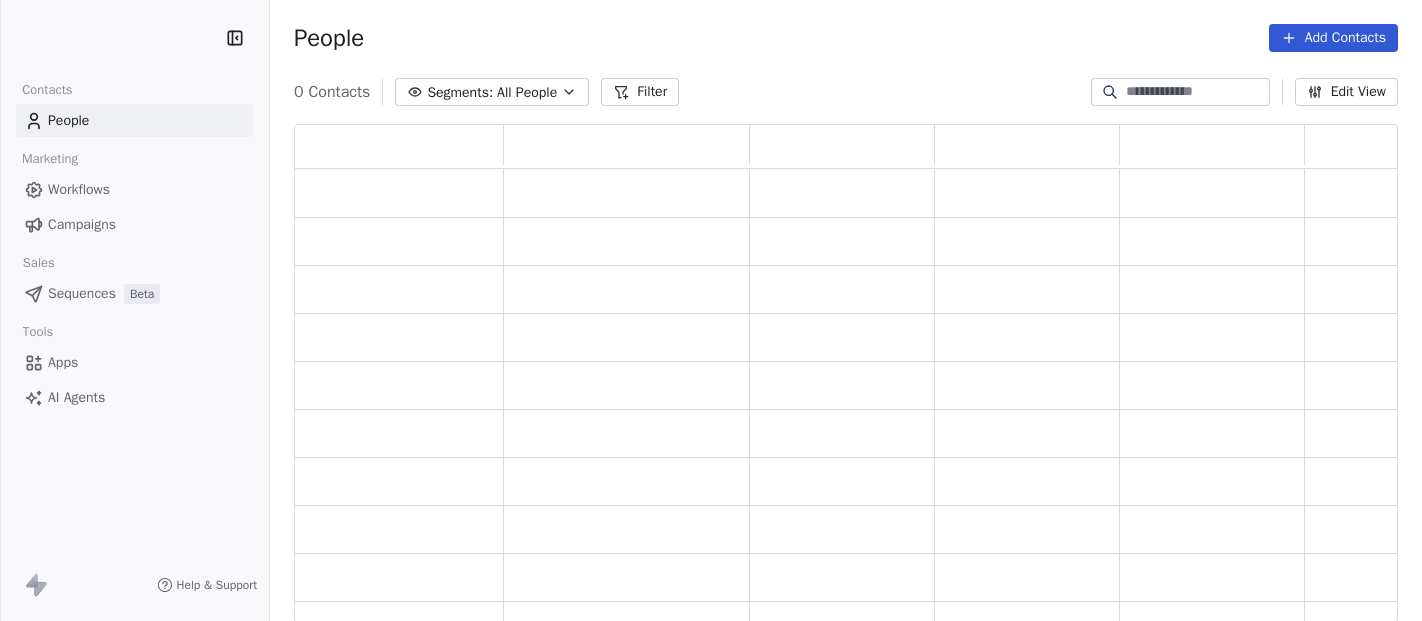 scroll, scrollTop: 0, scrollLeft: 0, axis: both 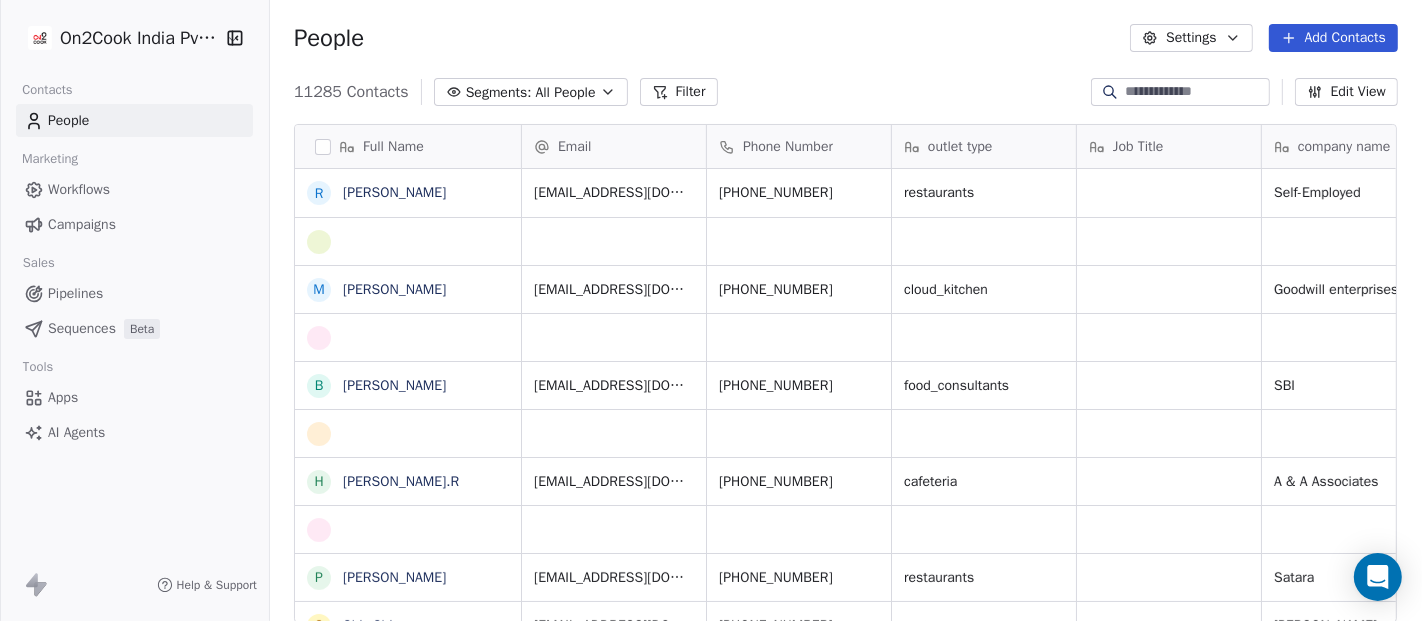 click 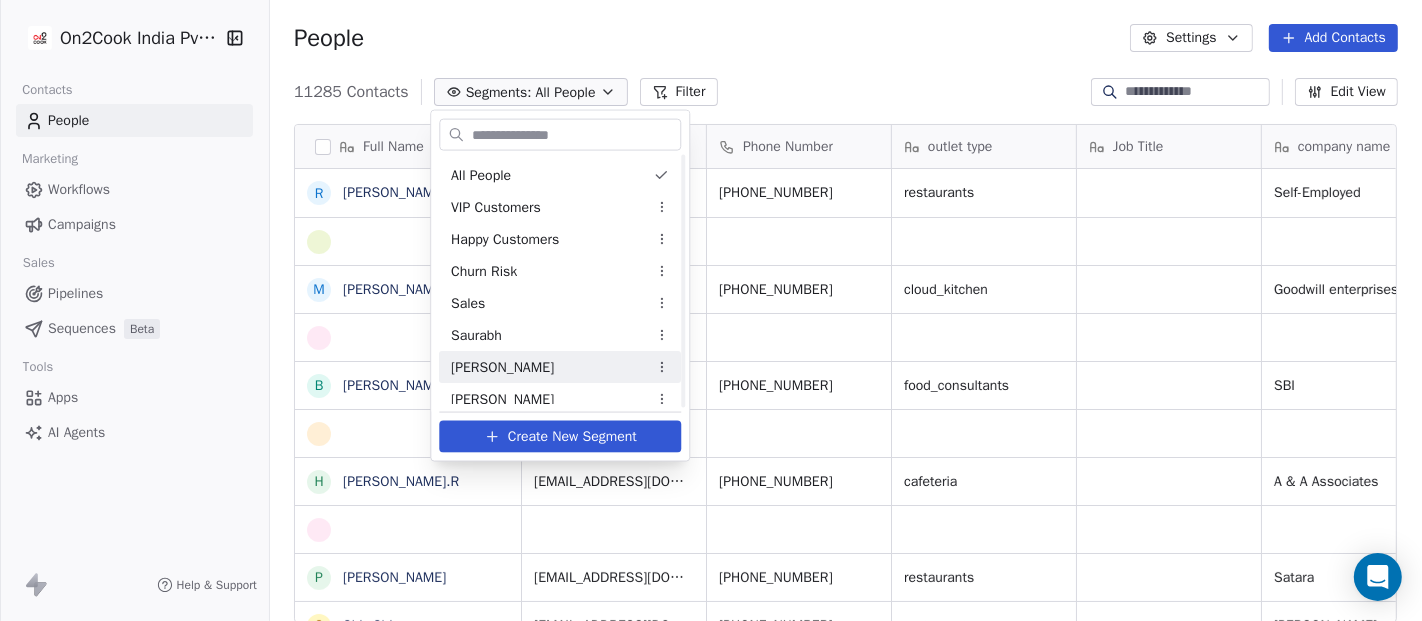 scroll, scrollTop: 148, scrollLeft: 0, axis: vertical 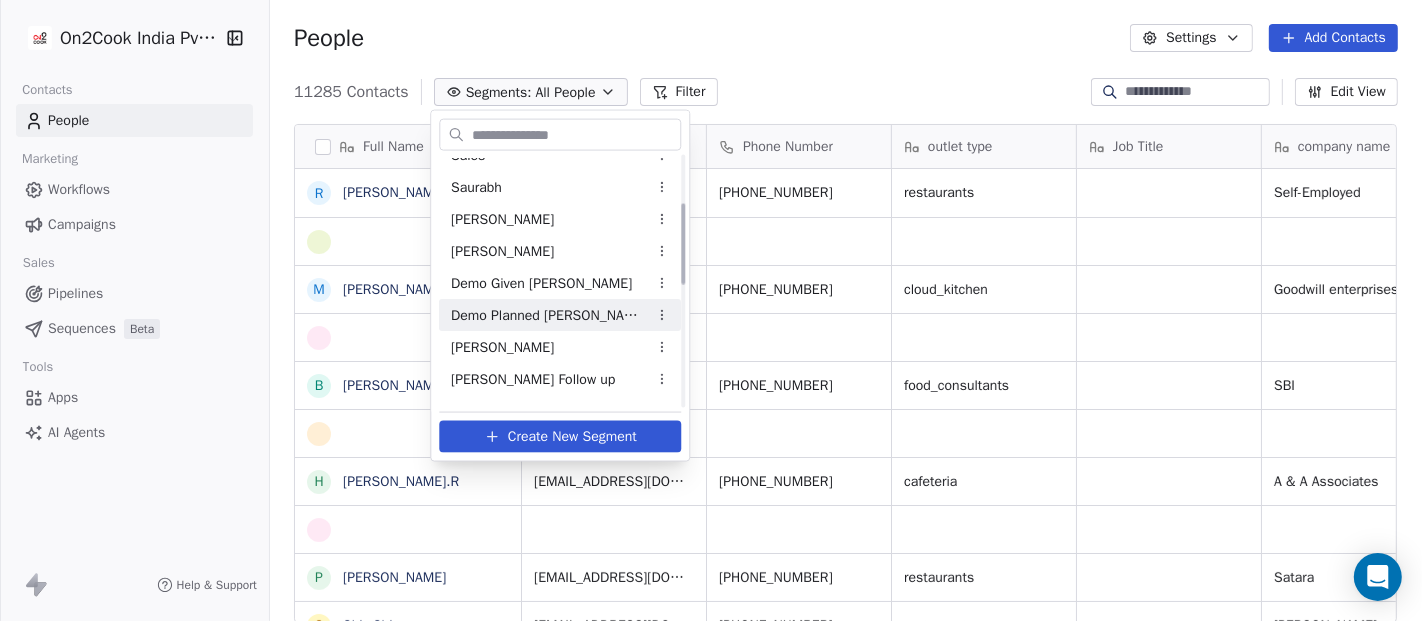 click on "Demo Planned Sam" at bounding box center (549, 314) 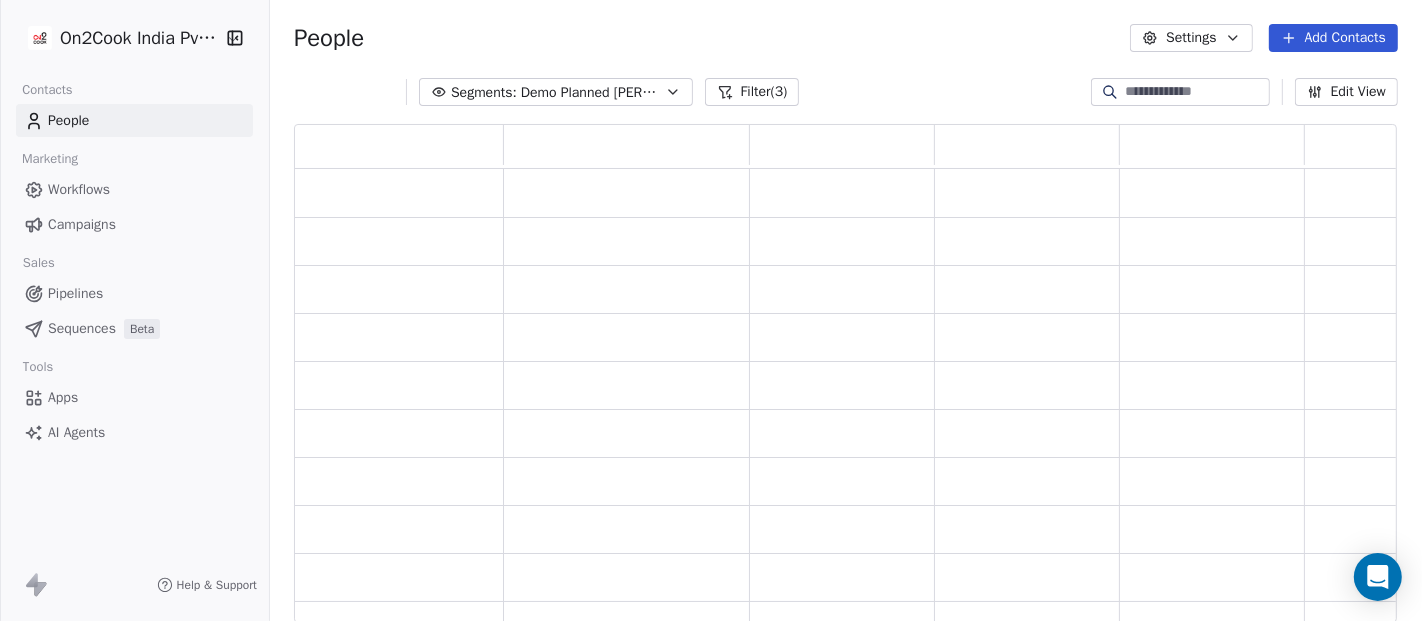 scroll, scrollTop: 17, scrollLeft: 17, axis: both 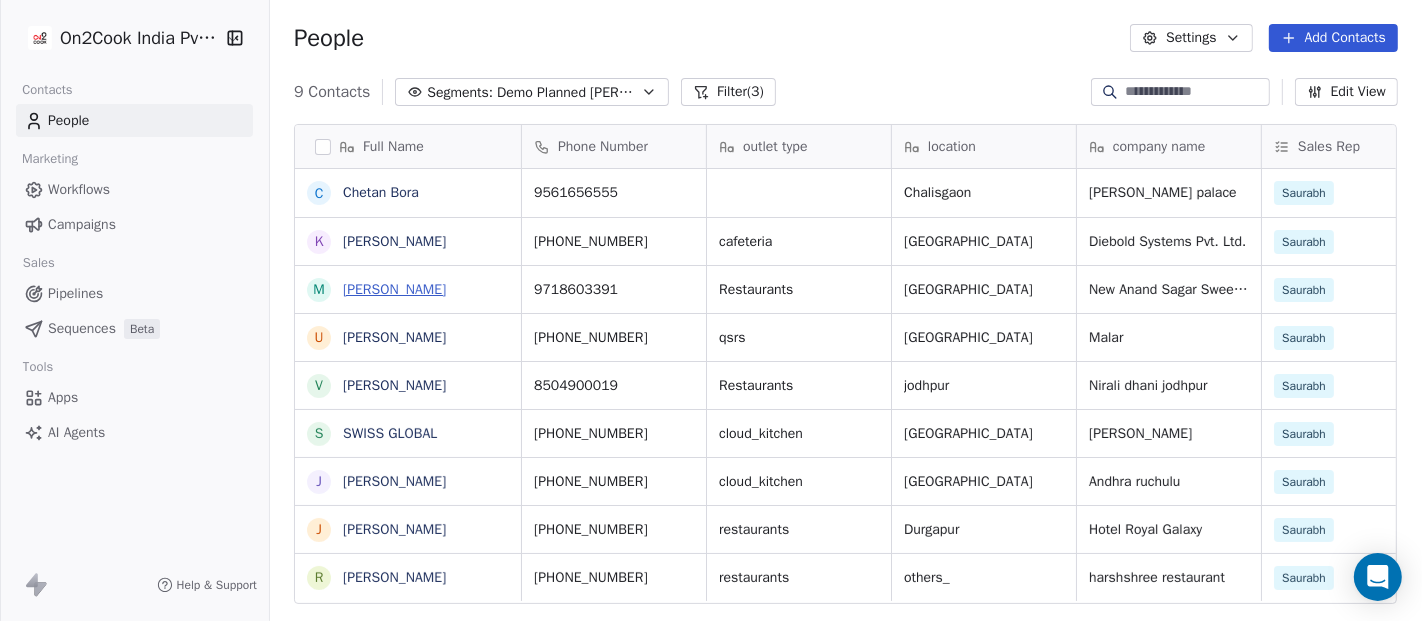 click on "[PERSON_NAME]" at bounding box center [394, 289] 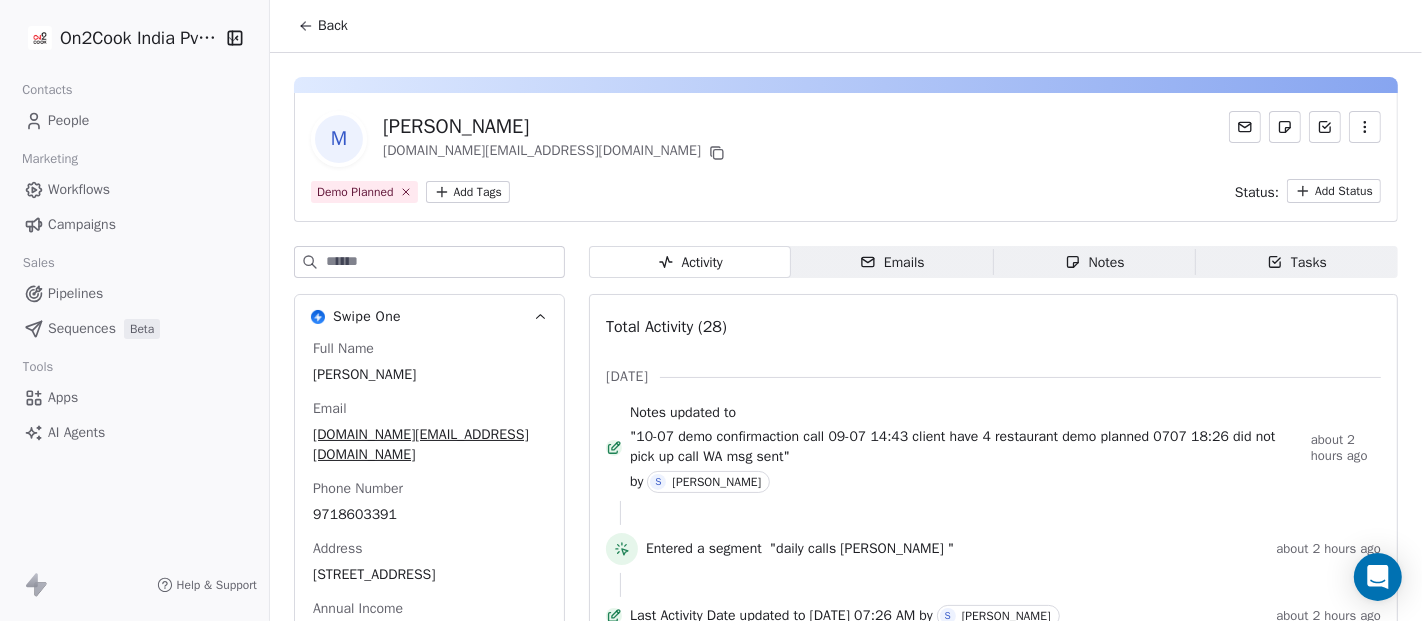 click 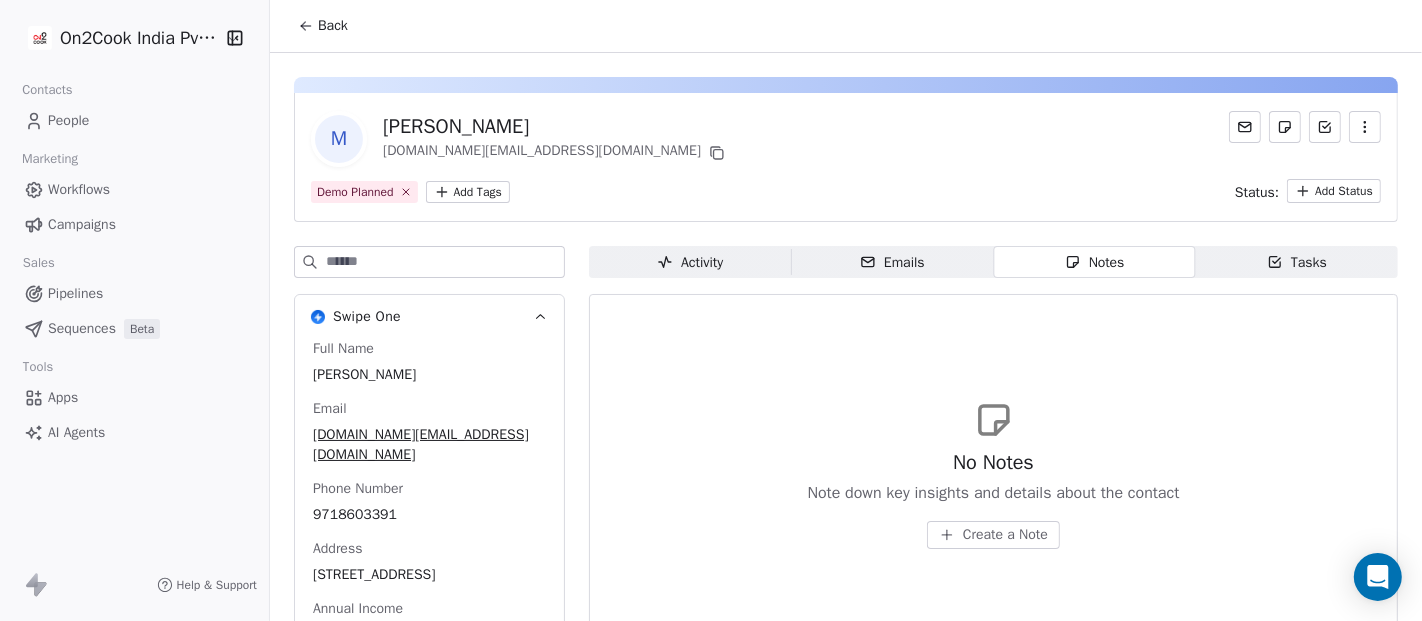 type 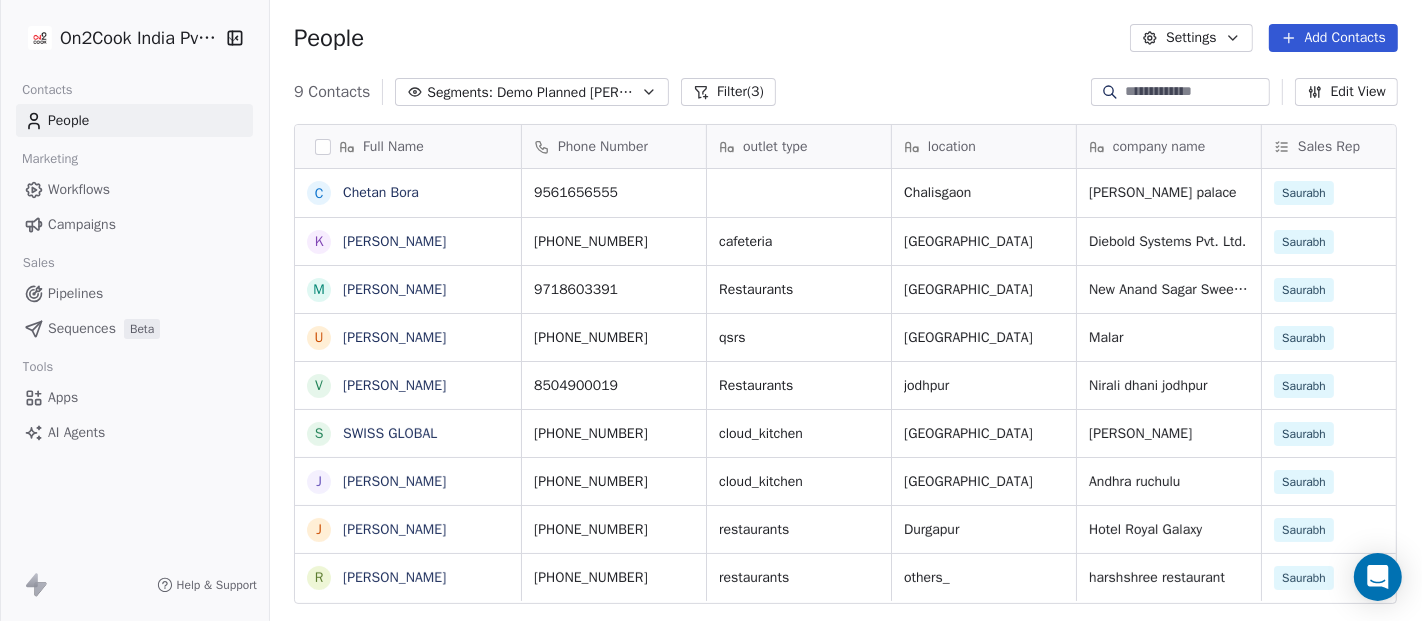 scroll, scrollTop: 18, scrollLeft: 17, axis: both 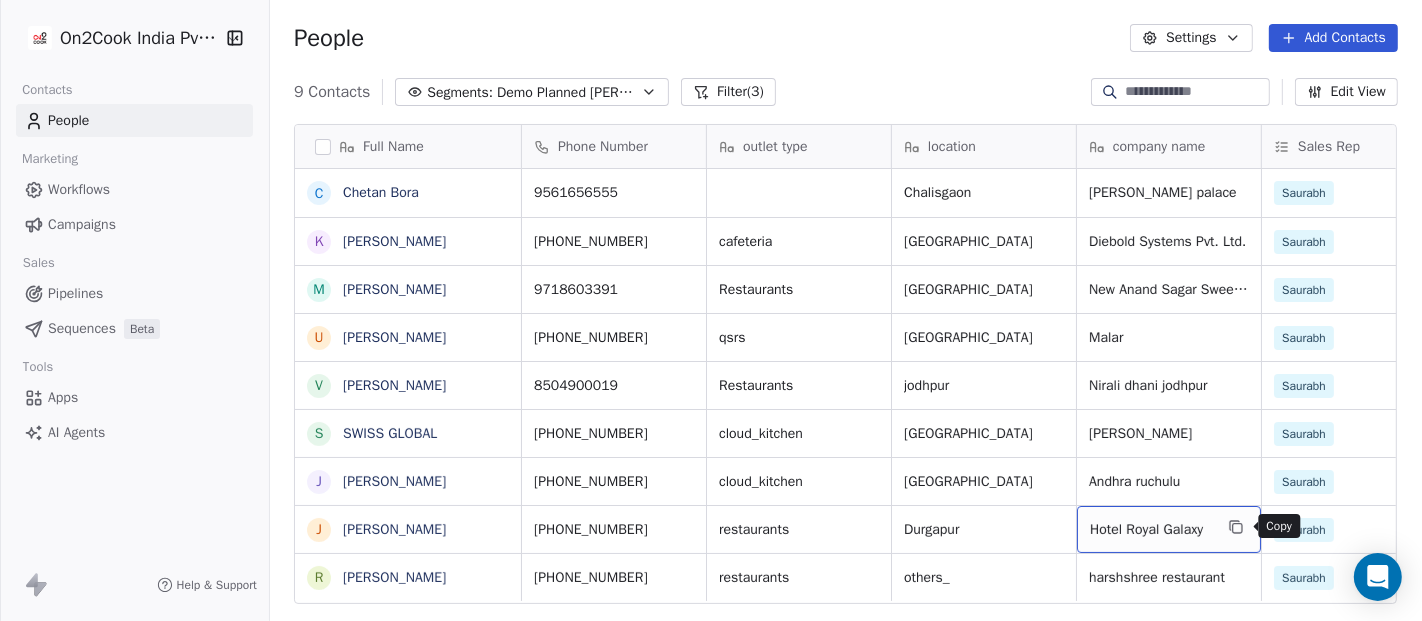 click at bounding box center (1236, 527) 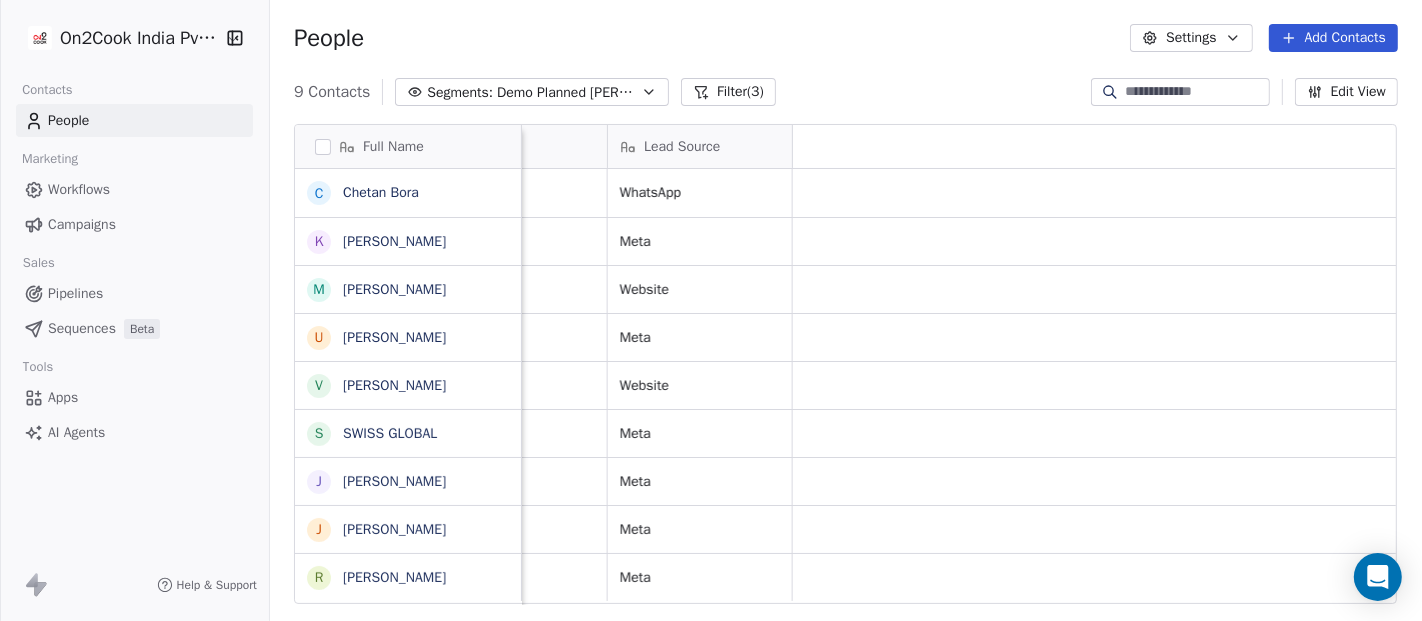 scroll, scrollTop: 0, scrollLeft: 1002, axis: horizontal 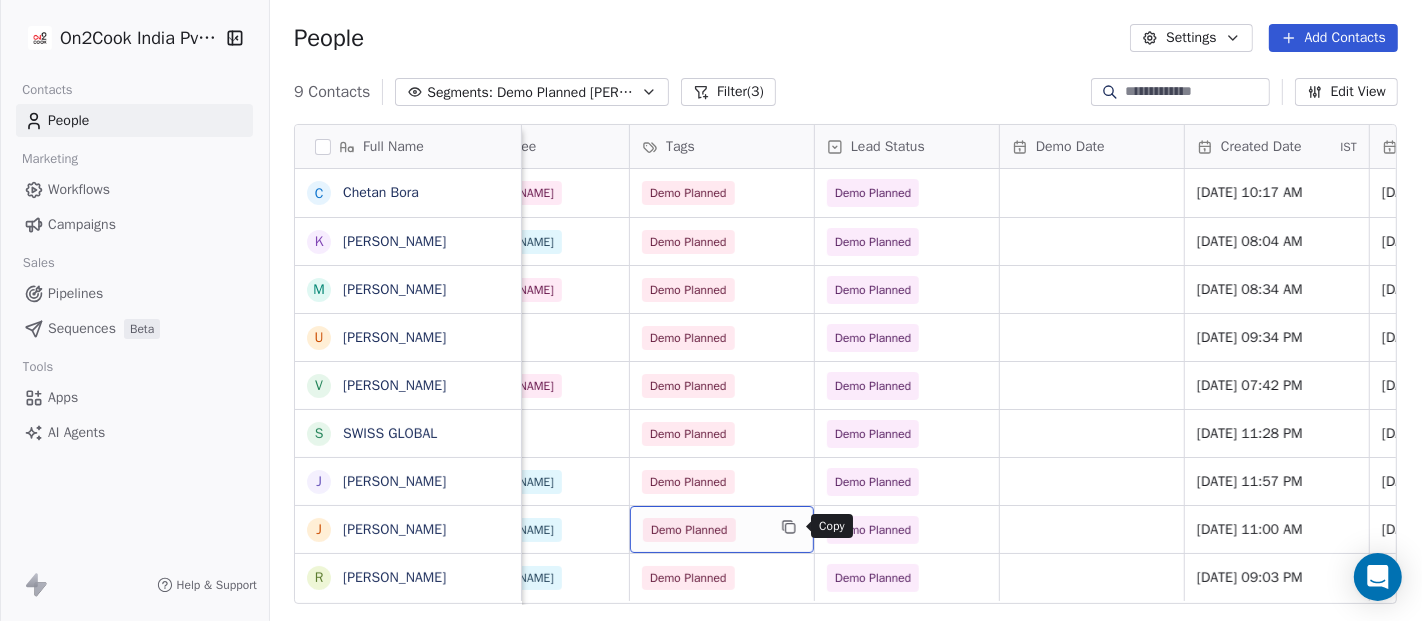 click 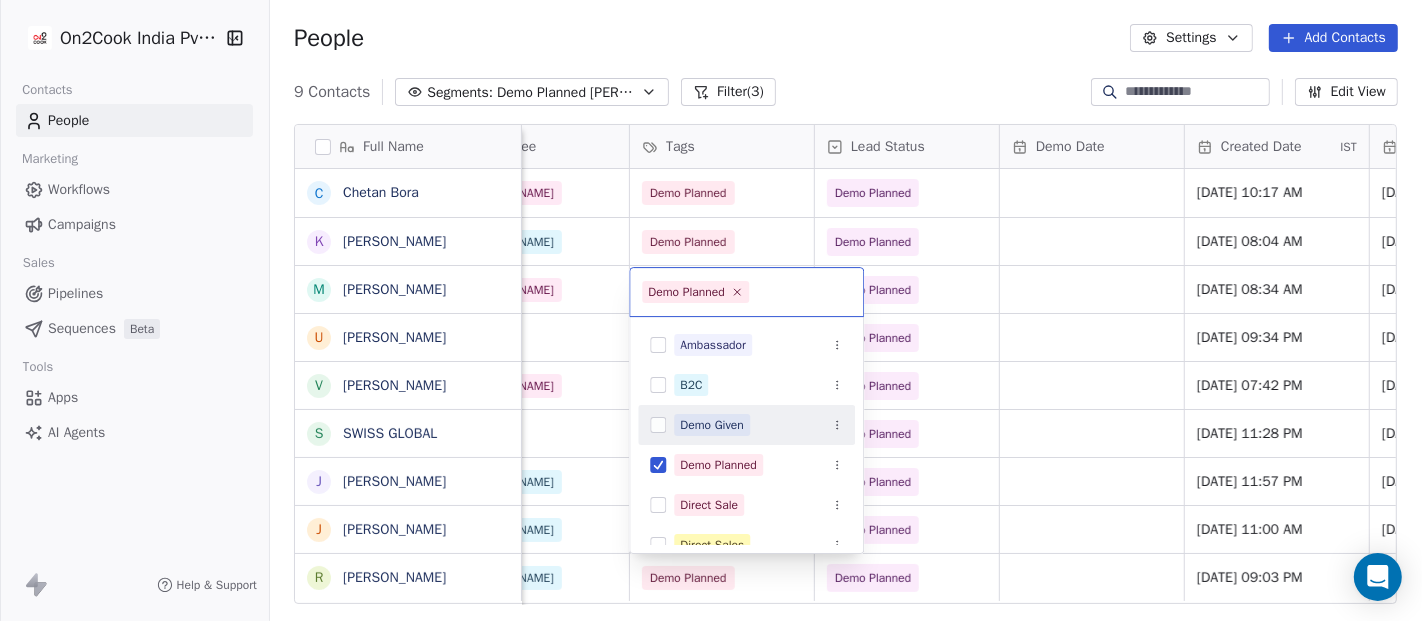 click on "Demo Given" at bounding box center (758, 425) 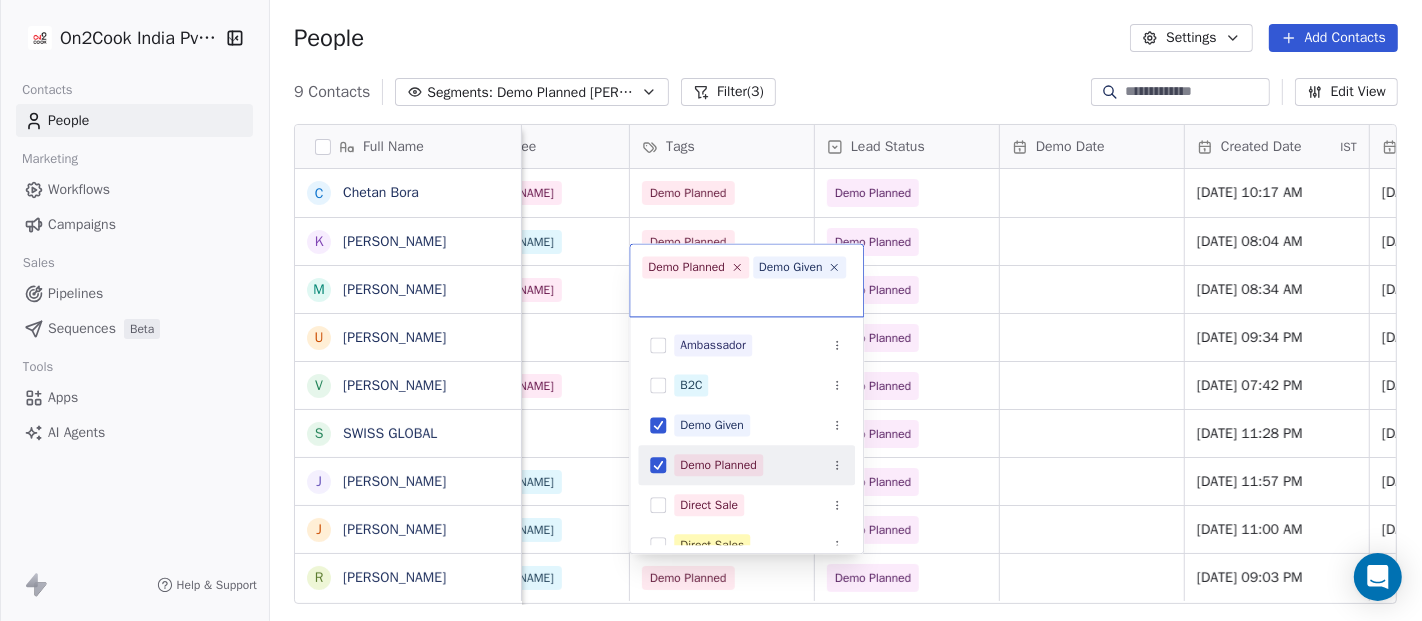 click on "On2Cook India Pvt. Ltd. Contacts People Marketing Workflows Campaigns Sales Pipelines Sequences Beta Tools Apps AI Agents Help & Support People Settings  Add Contacts 9 Contacts Segments: Demo Planned Sam Filter  (3) Edit View Tag Add to Sequence Export Full Name C Chetan Bora K Kishore Mathew Koshy M Mukesh Aggarwal U Uttam Kumar V Vijendra singh S SWISS GLOBAL J Jagan Mohan J Joydeb Ghosh R Rajan Satghare location company name Sales Rep Assignee Tags Lead Status Demo Date Created Date IST Follow Up Date Email Website Lead Source    Chalisgaon SHREE Kamalshanti palace Saurabh Salim Demo Planned Demo Planned Jul 09, 2025 10:17 AM 10/07/2025 WhatsApp   Kerala Diebold Systems Pvt. Ltd. Saurabh Ronit Demo Planned Demo Planned Jul 05, 2025 08:04 AM 07/07/2025 kishoremathew@icloud.com Meta   Delhi New Anand Sagar Sweets  Bakery and Vegetarian Family Restaurant Saurabh Salim Demo Planned Demo Planned Jul 04, 2025 08:34 AM 09/07/2025 newanandsagar.com@gmail.com Website   chennai Malar Saurabh Madhuri Demo Planned" at bounding box center (711, 310) 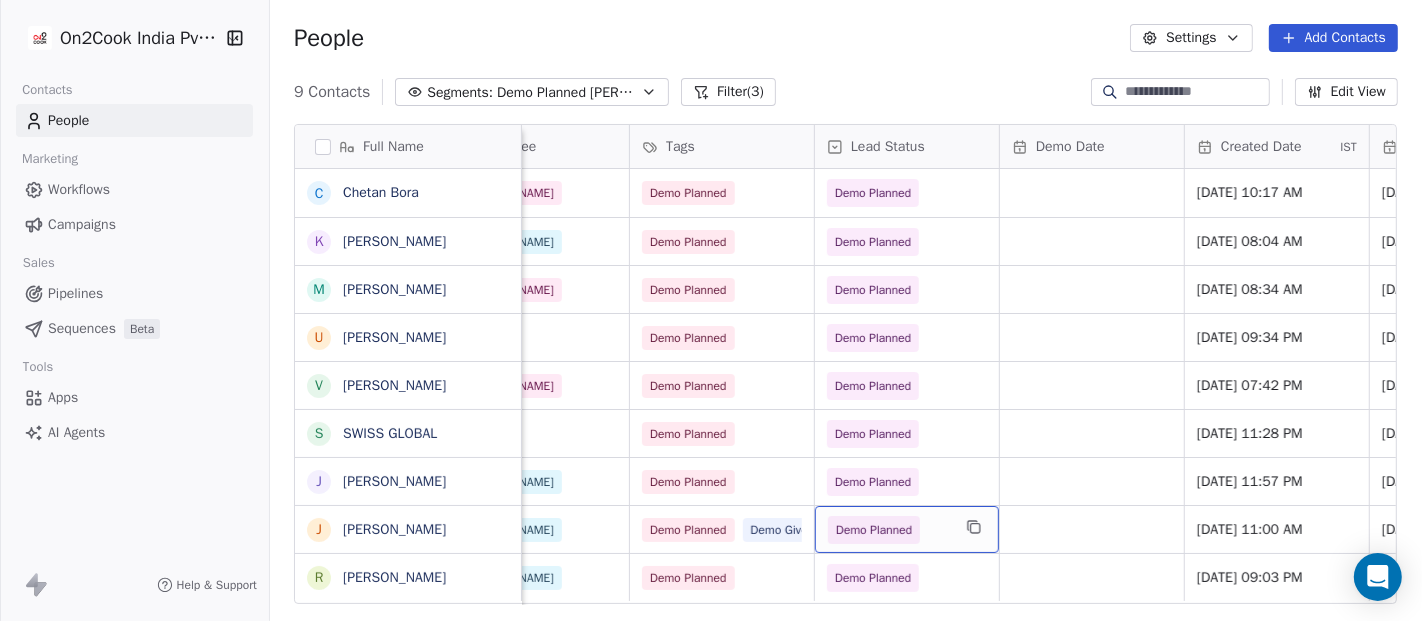 click on "Demo Planned" at bounding box center (889, 530) 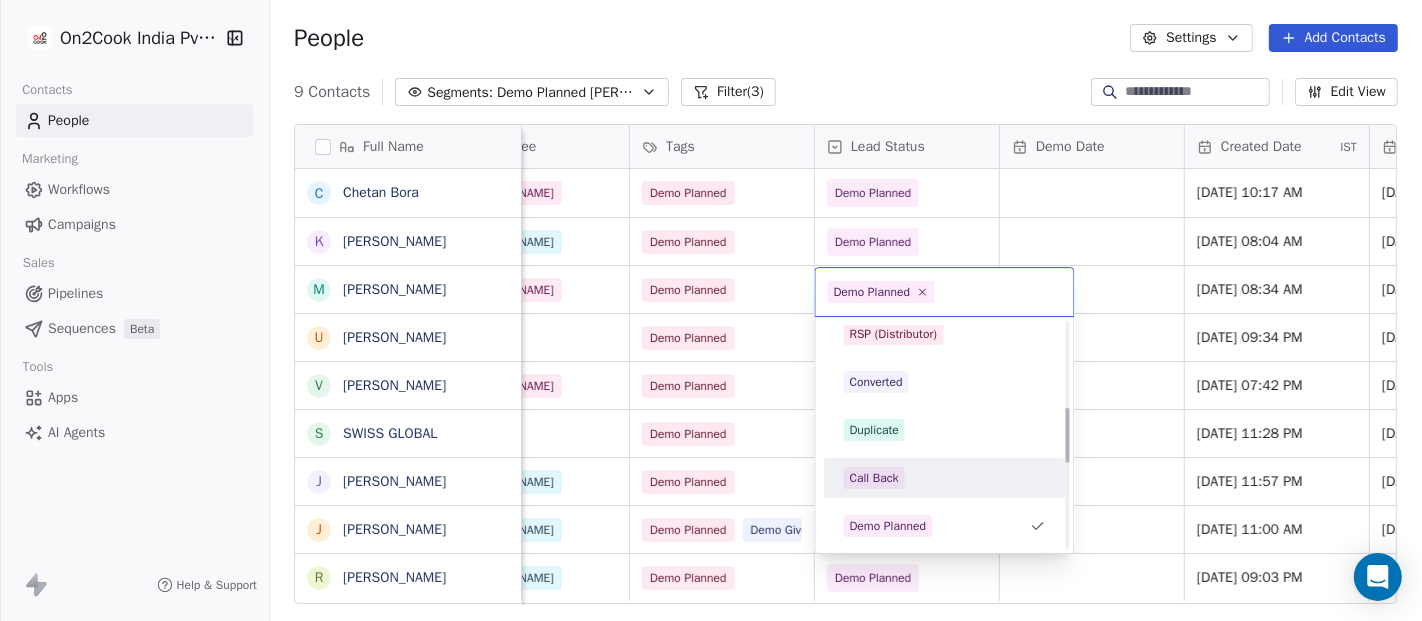 scroll, scrollTop: 447, scrollLeft: 0, axis: vertical 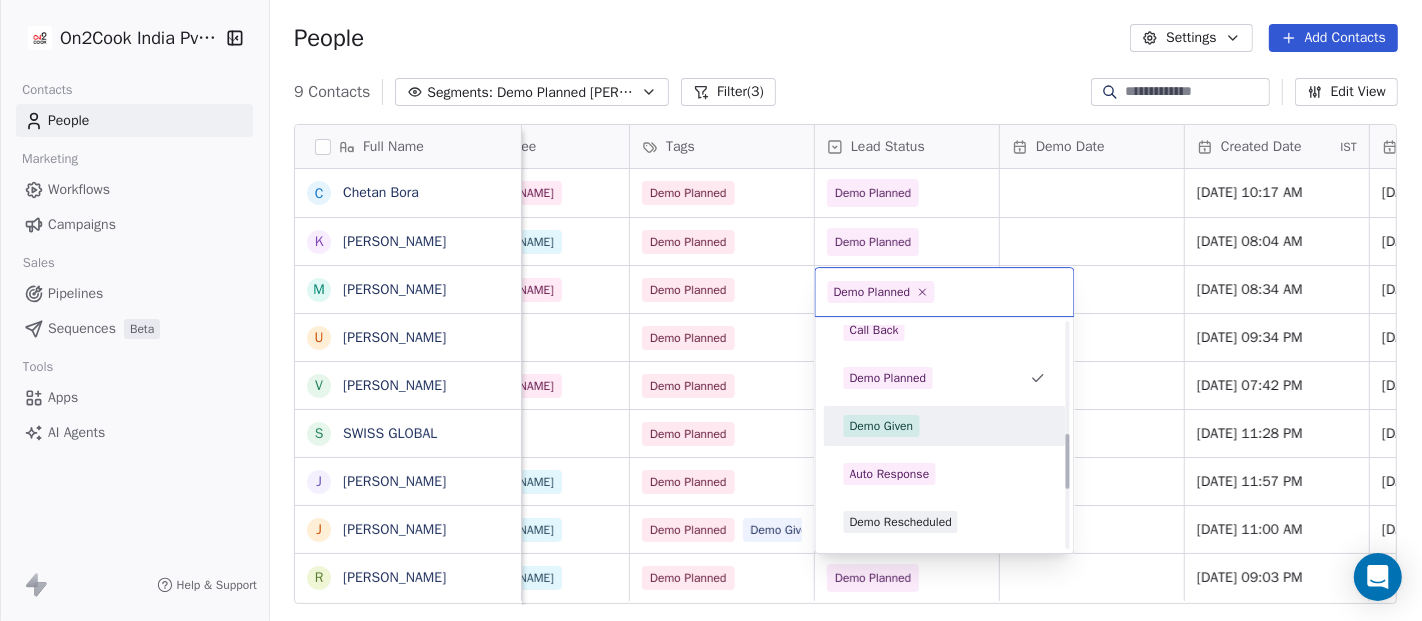 click on "Demo Given" at bounding box center [945, 426] 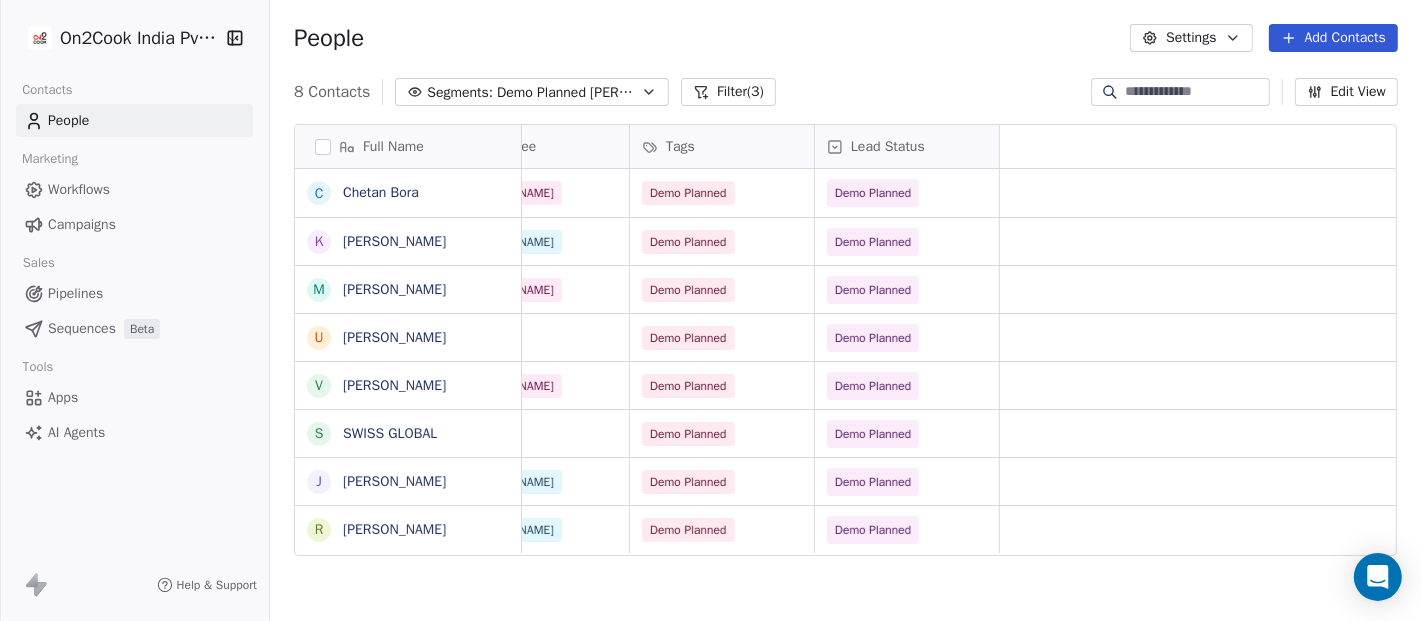 scroll, scrollTop: 0, scrollLeft: 0, axis: both 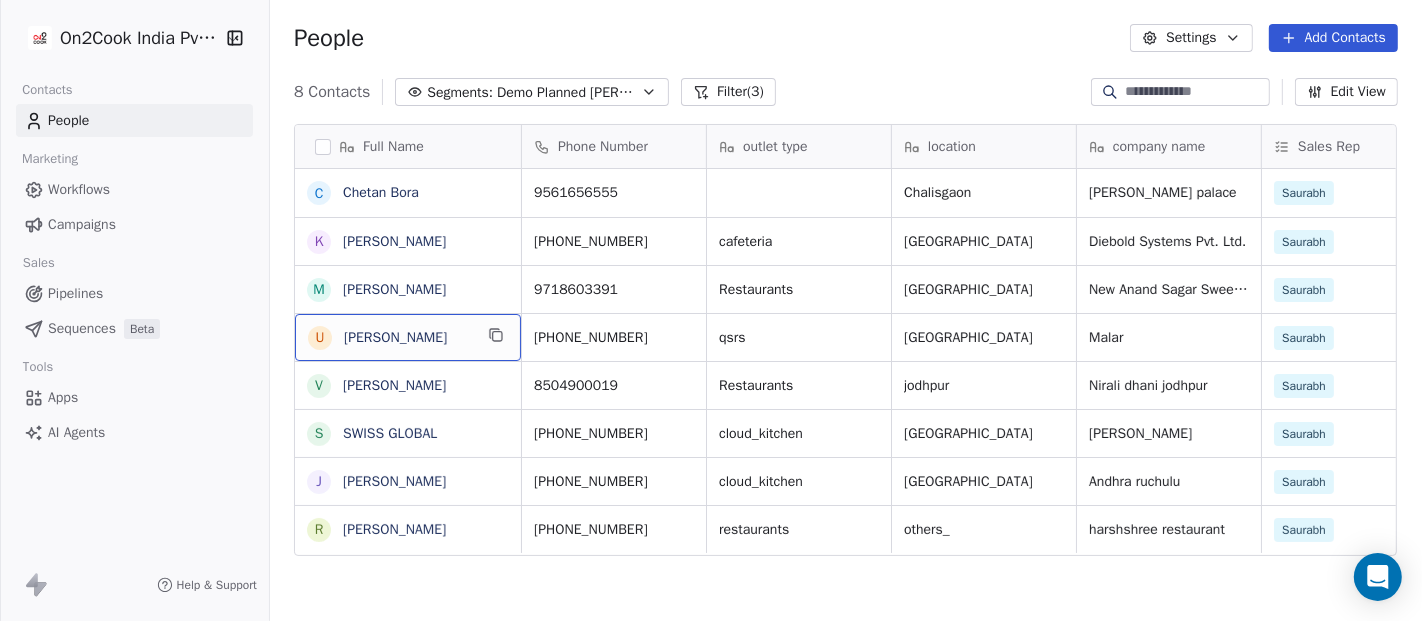 click on "[PERSON_NAME]" at bounding box center [408, 338] 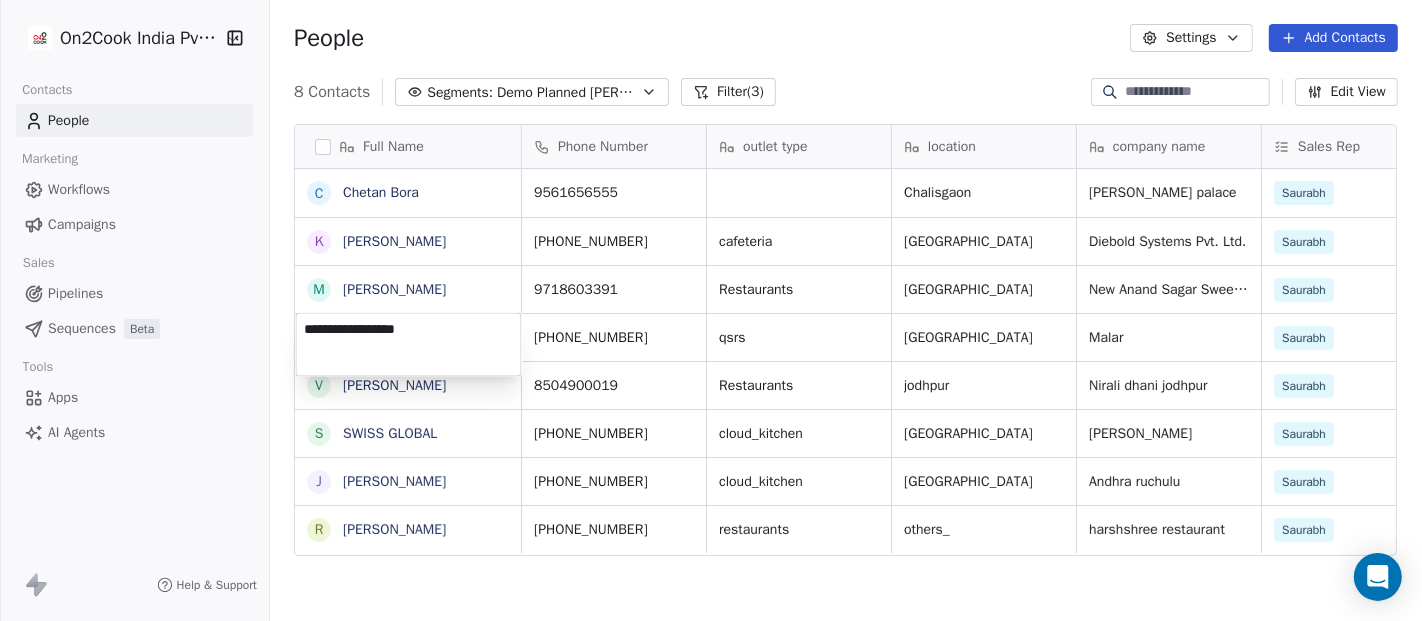 type on "**********" 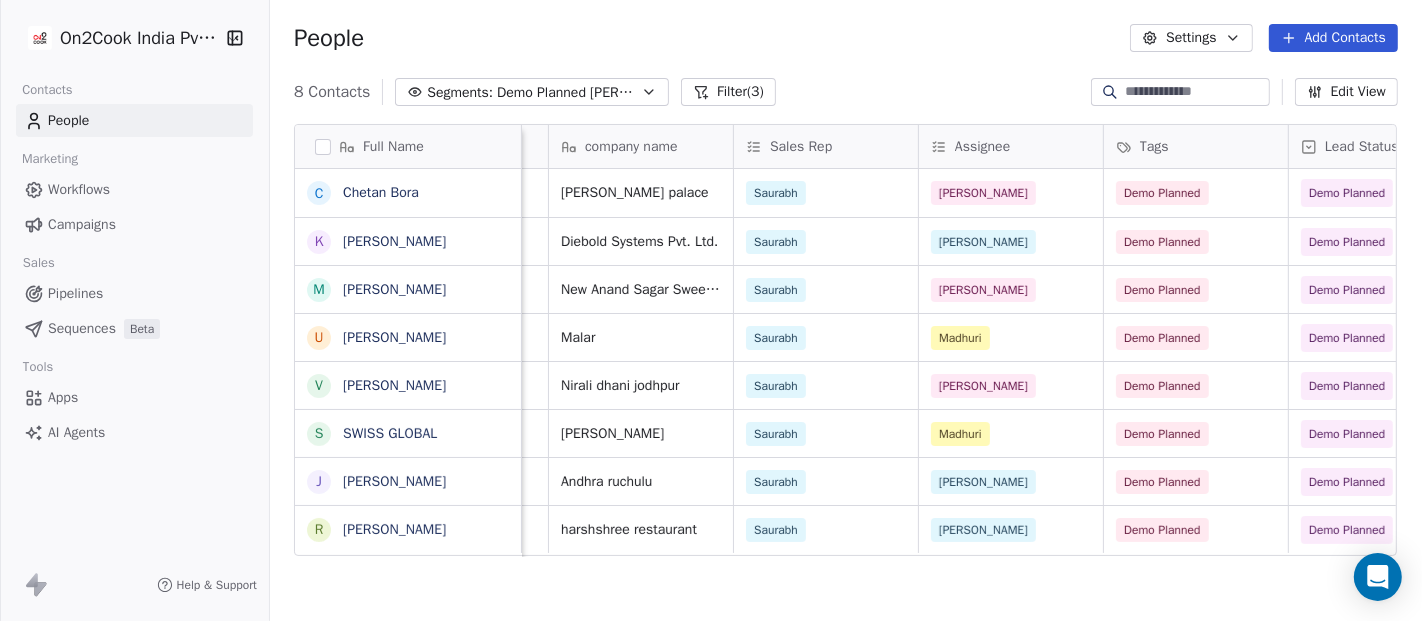 scroll, scrollTop: 0, scrollLeft: 555, axis: horizontal 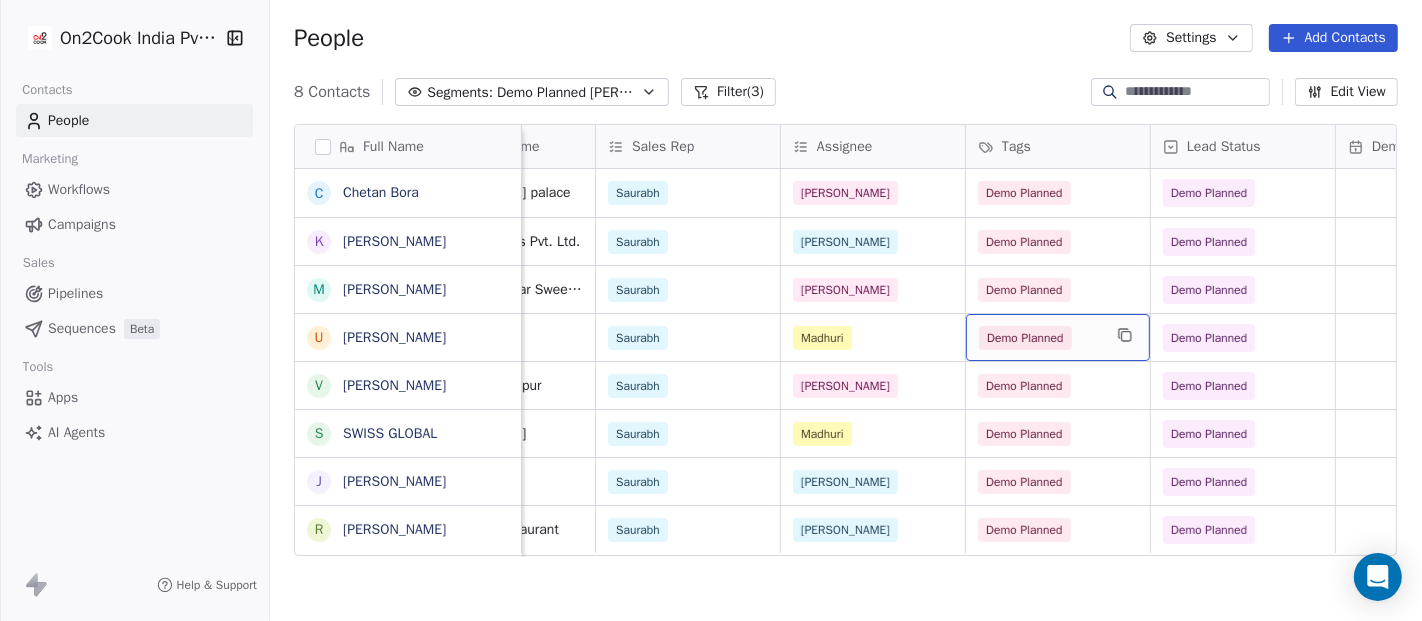 click on "Demo Planned" at bounding box center [1058, 337] 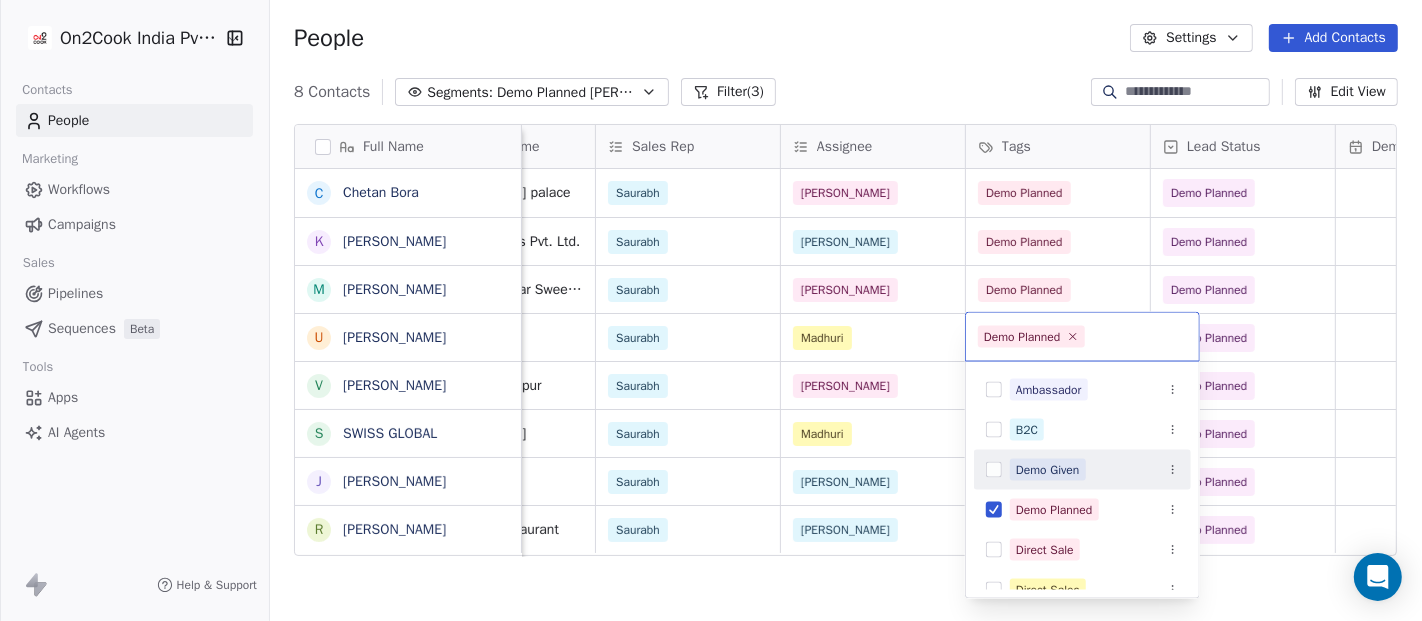 click on "Demo Given" at bounding box center (1048, 470) 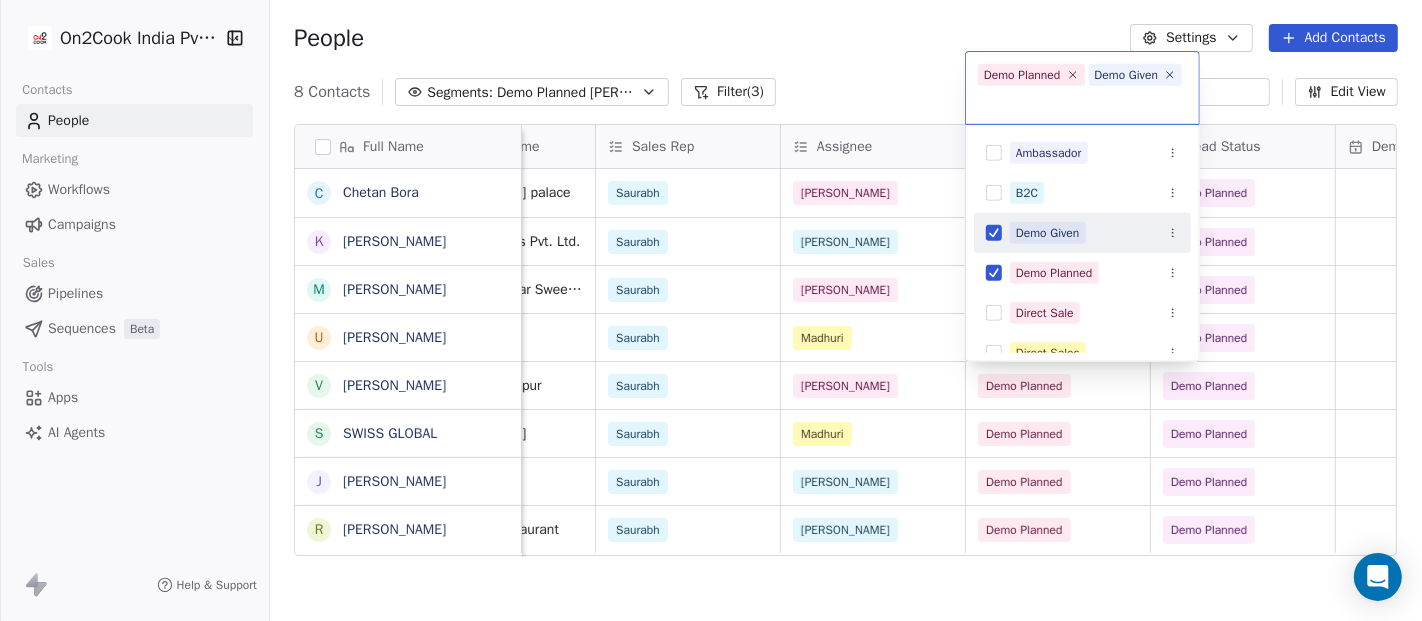 click on "On2Cook India Pvt. Ltd. Contacts People Marketing Workflows Campaigns Sales Pipelines Sequences Beta Tools Apps AI Agents Help & Support People Settings  Add Contacts 8 Contacts Segments: Demo Planned Sam Filter  (3) Edit View Tag Add to Sequence Export Full Name C Chetan Bora K Kishore Mathew Koshy M Mukesh Aggarwal U Uttam Cennai Kumar V Vijendra singh S SWISS GLOBAL J Jagan Mohan R Rajan Satghare Phone Number outlet type location company name Sales Rep Assignee Tags Lead Status Demo Date Created Date IST Follow Up Date Email 9561656555 Chalisgaon SHREE Kamalshanti palace Saurabh Salim Demo Planned Demo Planned Jul 09, 2025 10:17 AM 10/07/2025 +919207907653 cafeteria Kerala Diebold Systems Pvt. Ltd. Saurabh Ronit Demo Planned Demo Planned Jul 05, 2025 08:04 AM 07/07/2025 kishoremathew@icloud.com 9718603391 Restaurants Delhi New Anand Sagar Sweets  Bakery and Vegetarian Family Restaurant Saurabh Salim Demo Planned Demo Planned Jul 04, 2025 08:34 AM 09/07/2025 newanandsagar.com@gmail.com +918608886671 qsrs" at bounding box center [711, 310] 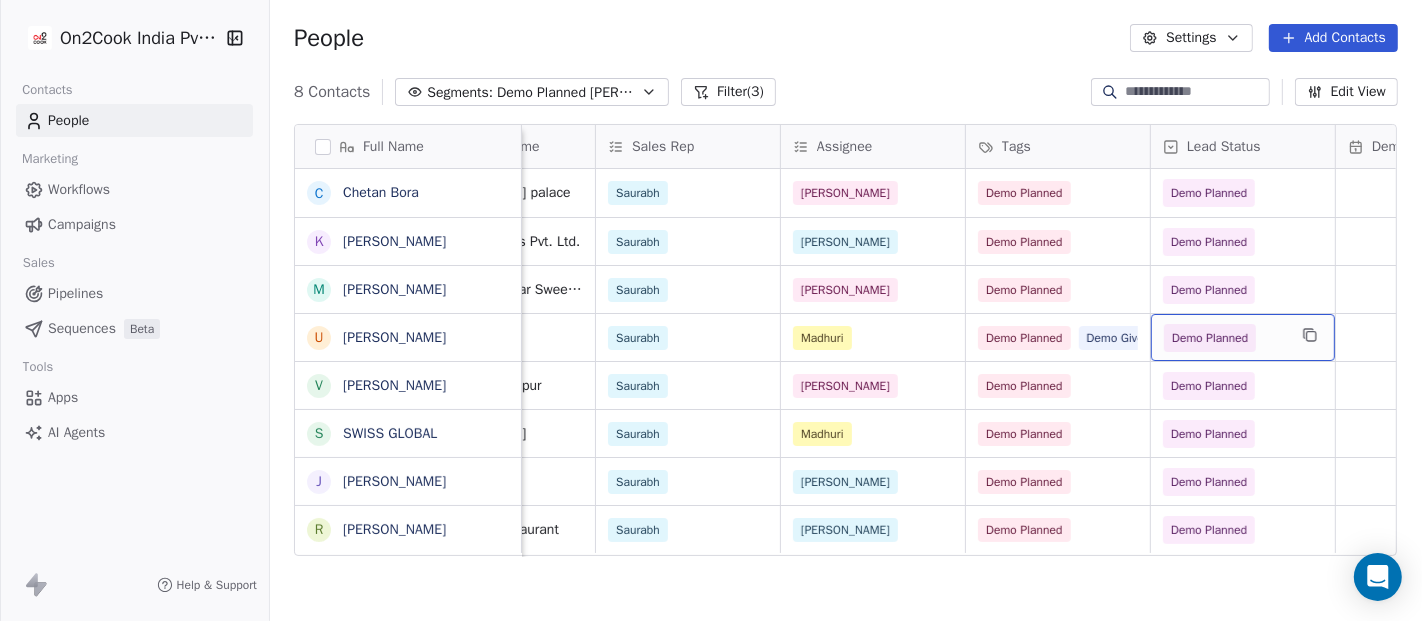 click on "Demo Planned" at bounding box center [1225, 338] 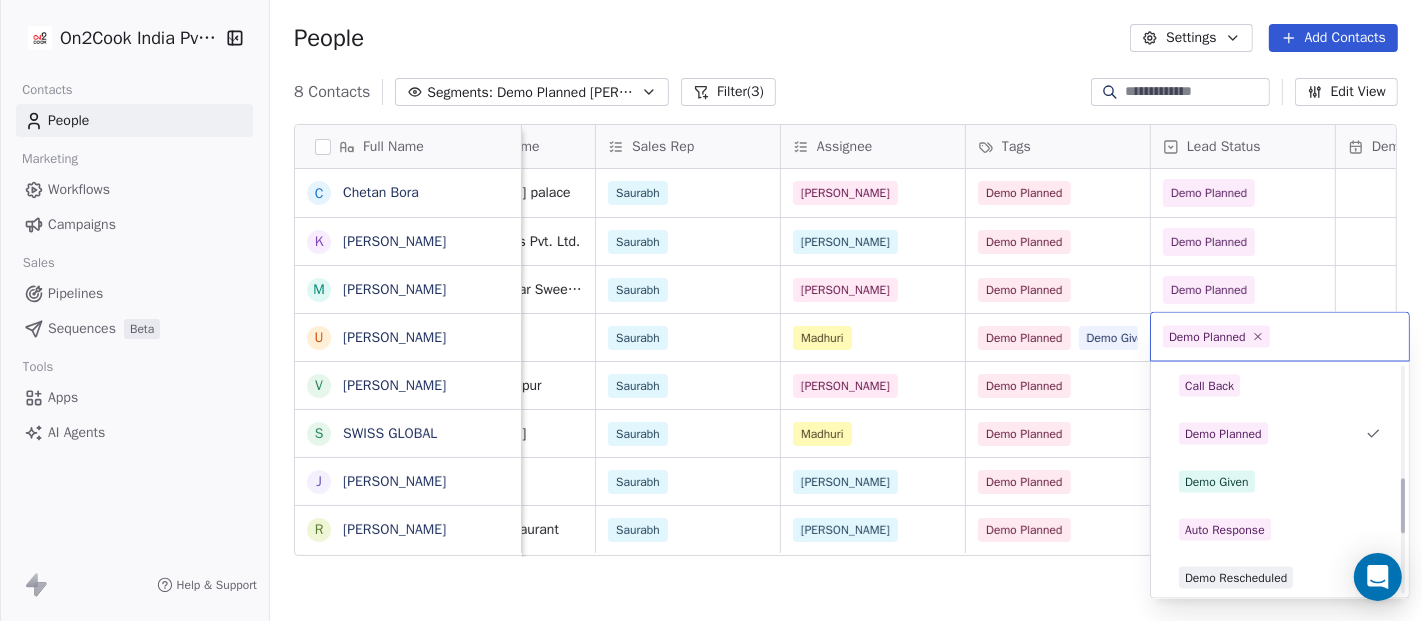scroll, scrollTop: 447, scrollLeft: 0, axis: vertical 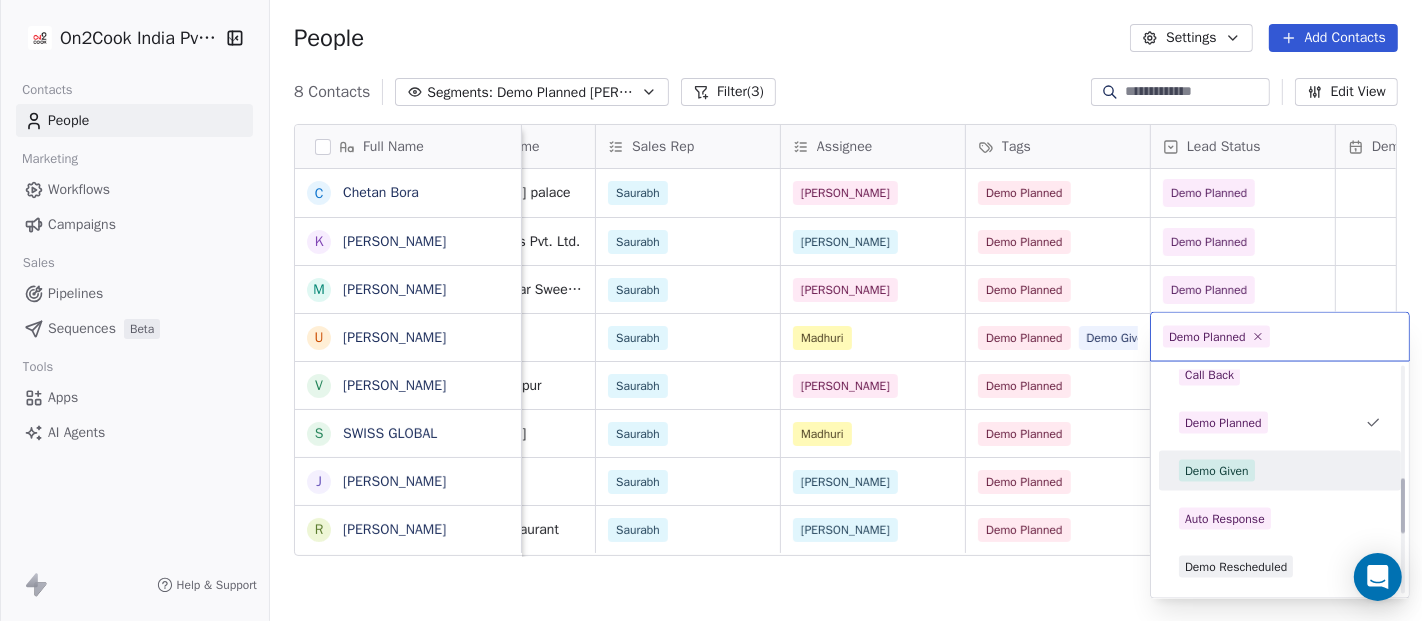 click on "Demo Given" at bounding box center (1217, 471) 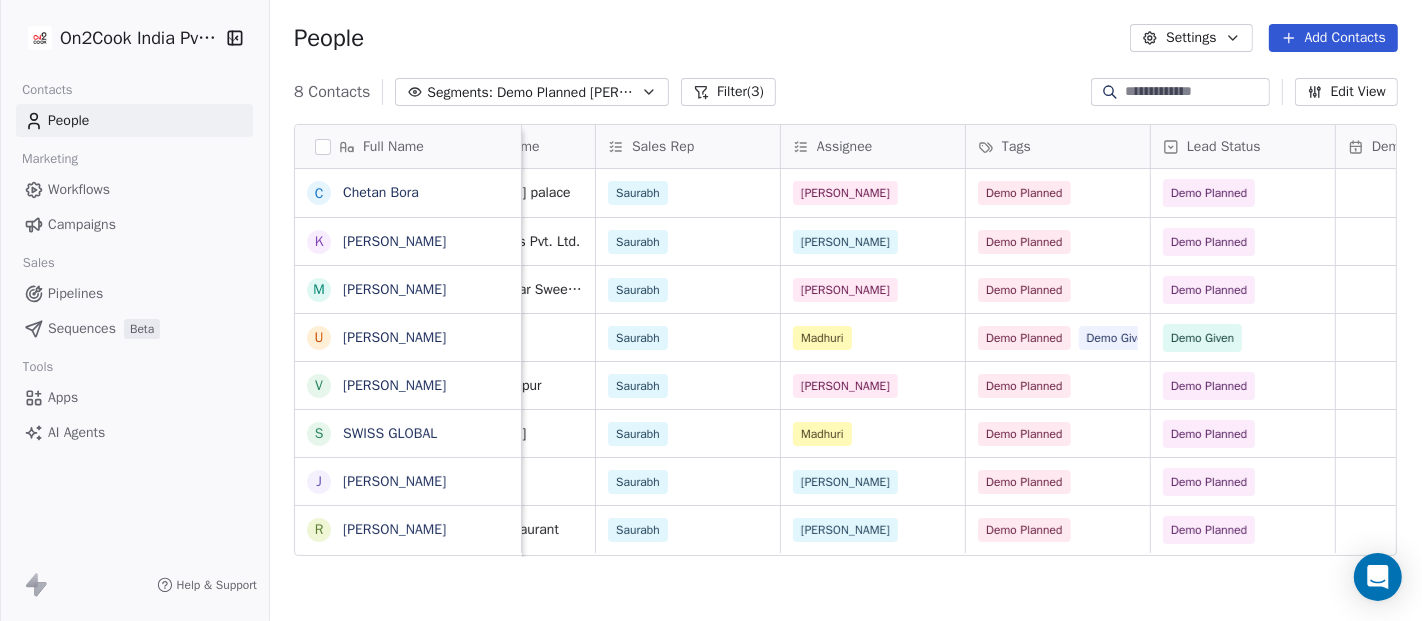 click on "Full Name C Chetan Bora K Kishore Mathew Koshy M Mukesh Aggarwal U Uttam Cennai Kumar V Vijendra singh S SWISS GLOBAL J Jagan Mohan R Rajan Satghare Phone Number outlet type location company name Sales Rep Assignee Tags Lead Status Demo Date Created Date IST Follow Up Date Email 9561656555 Chalisgaon SHREE Kamalshanti palace Saurabh Salim Demo Planned Demo Planned Jul 09, 2025 10:17 AM 10/07/2025 +919207907653 cafeteria Kerala Diebold Systems Pvt. Ltd. Saurabh Ronit Demo Planned Demo Planned Jul 05, 2025 08:04 AM 07/07/2025 kishoremathew@icloud.com 9718603391 Restaurants Delhi New Anand Sagar Sweets  Bakery and Vegetarian Family Restaurant Saurabh Salim Demo Planned Demo Planned Jul 04, 2025 08:34 AM 09/07/2025 newanandsagar.com@gmail.com +918608886671 qsrs chennai Malar Saurabh Madhuri Demo Planned Demo Given Demo Given Jul 03, 2025 09:34 PM 08/07/2025 uttamkumar@indiadirect.com 8504900019 Restaurants jodhpur Nirali dhani jodhpur Saurabh Salim Demo Planned Demo Planned Jul 03, 2025 07:42 PM 10/07/2025 Ronit" at bounding box center [846, 381] 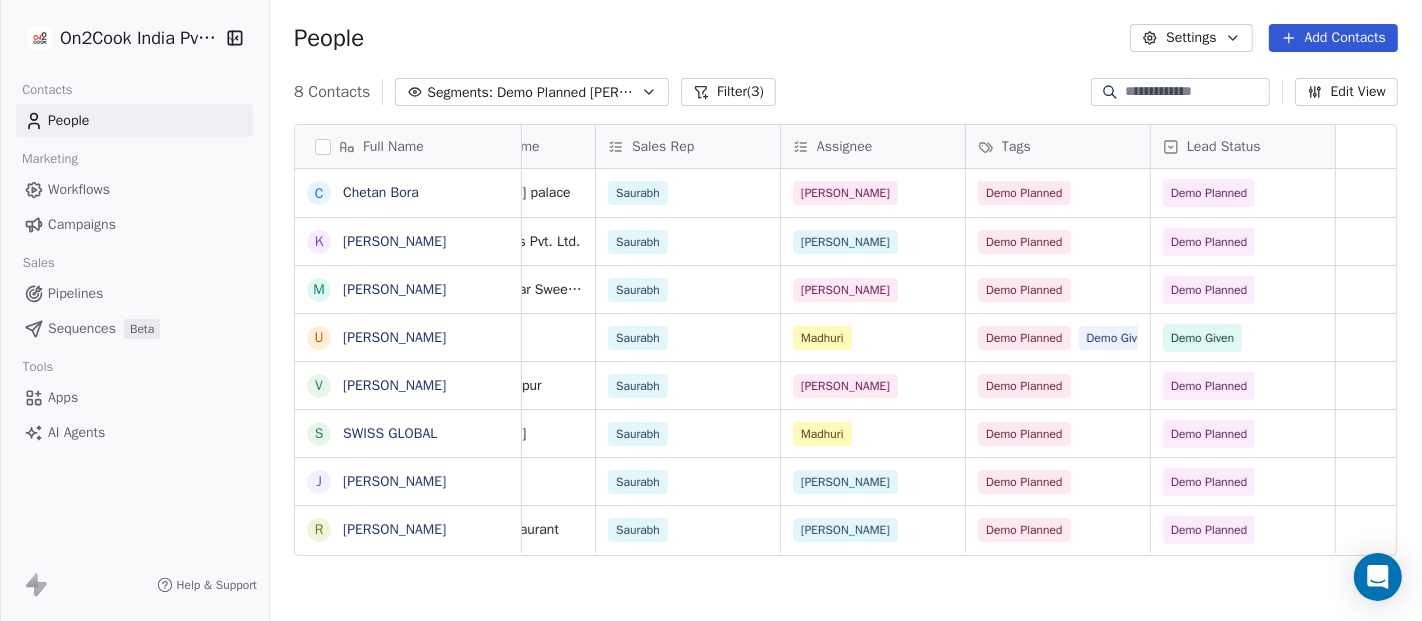 scroll, scrollTop: 0, scrollLeft: 0, axis: both 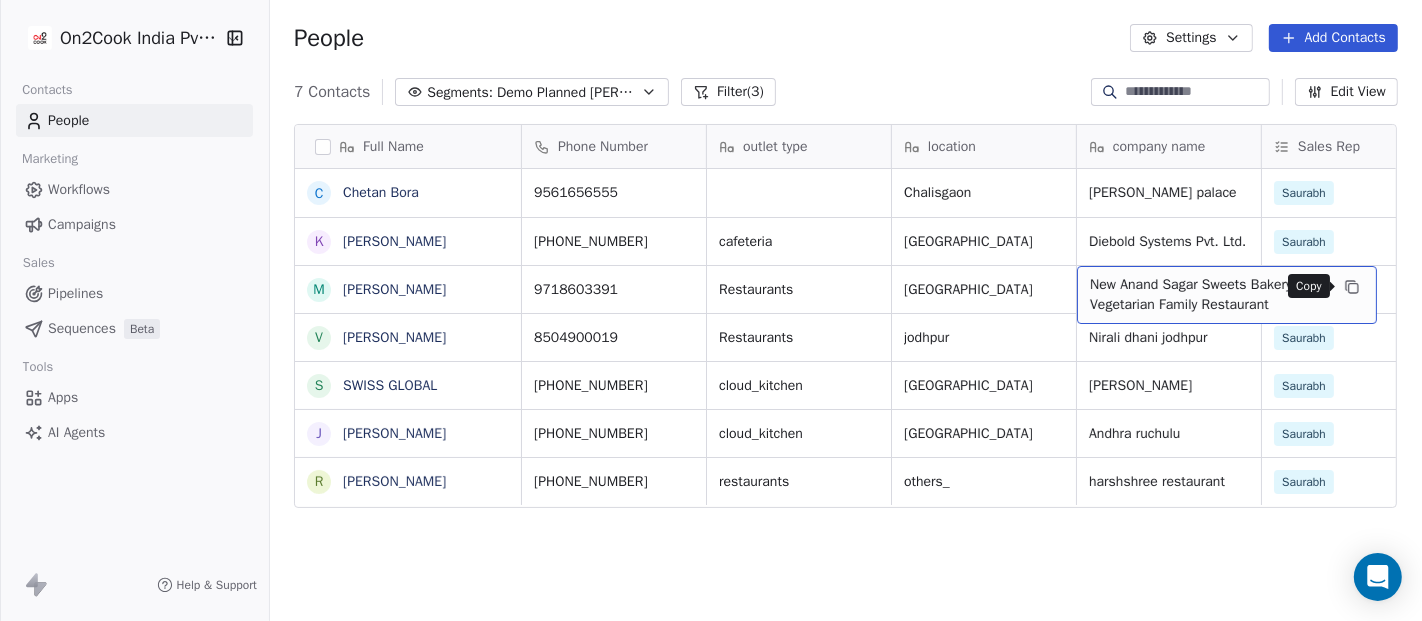 click 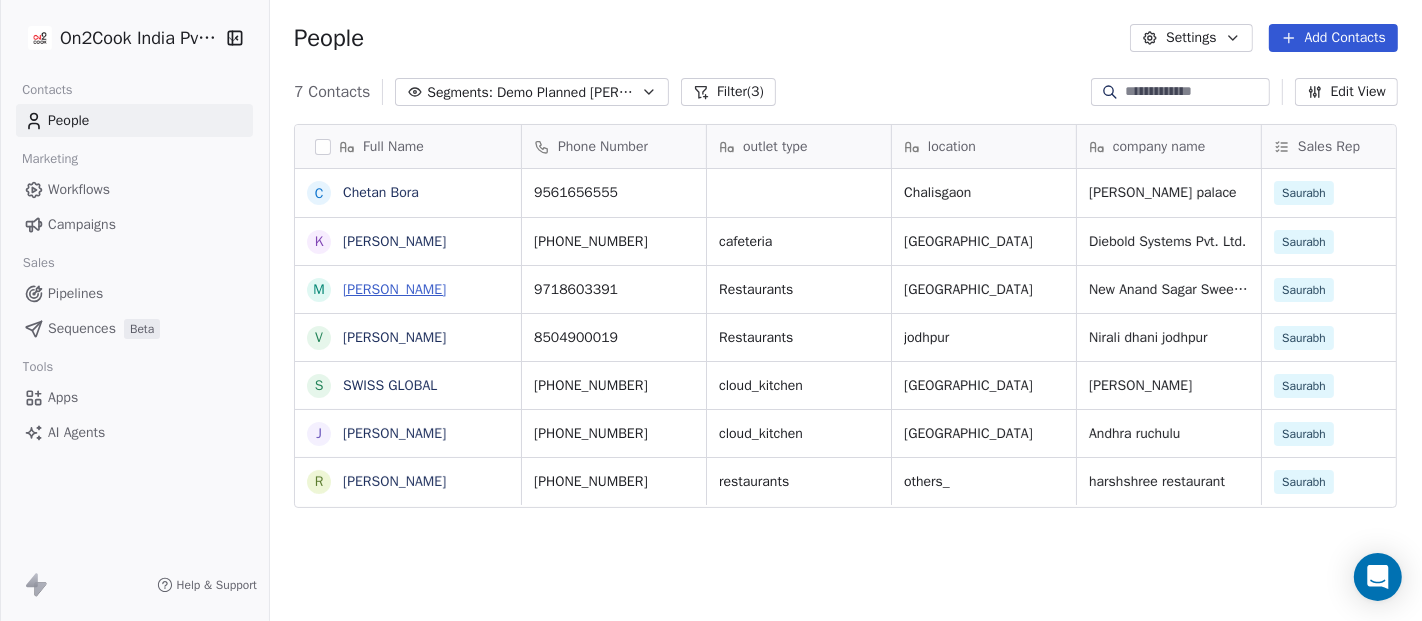 click on "[PERSON_NAME]" at bounding box center (394, 289) 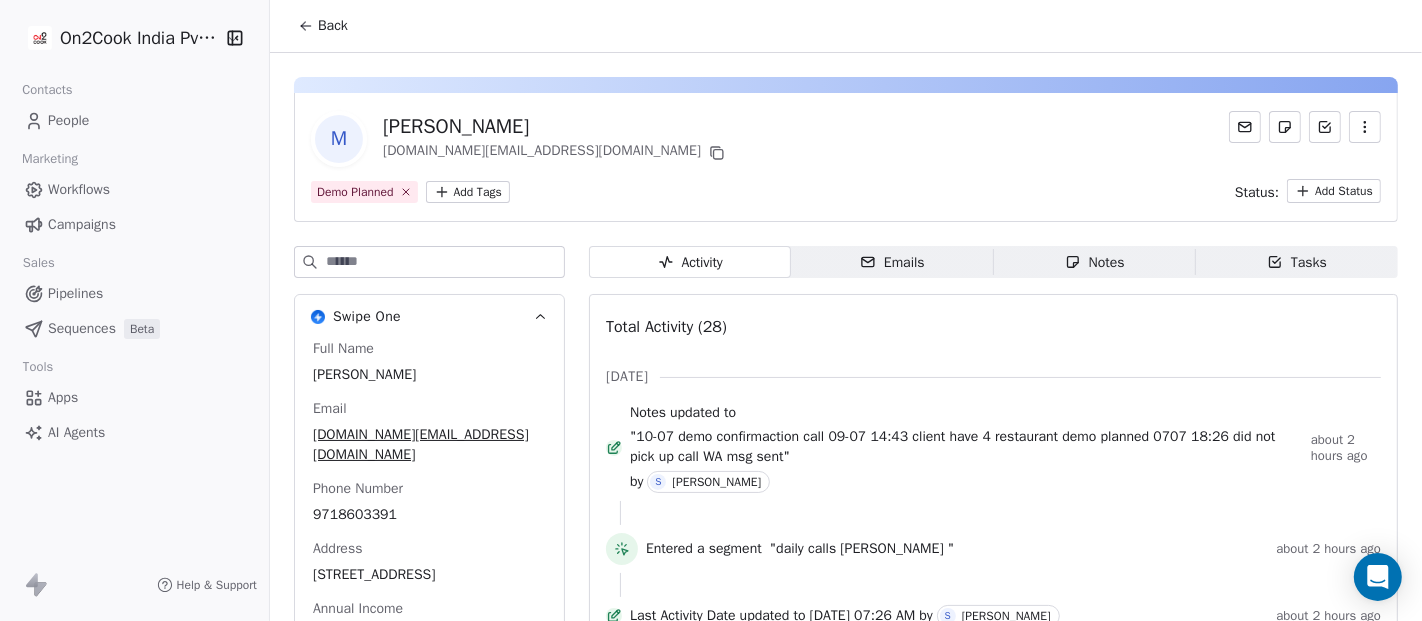 click on "[PERSON_NAME]" at bounding box center [556, 127] 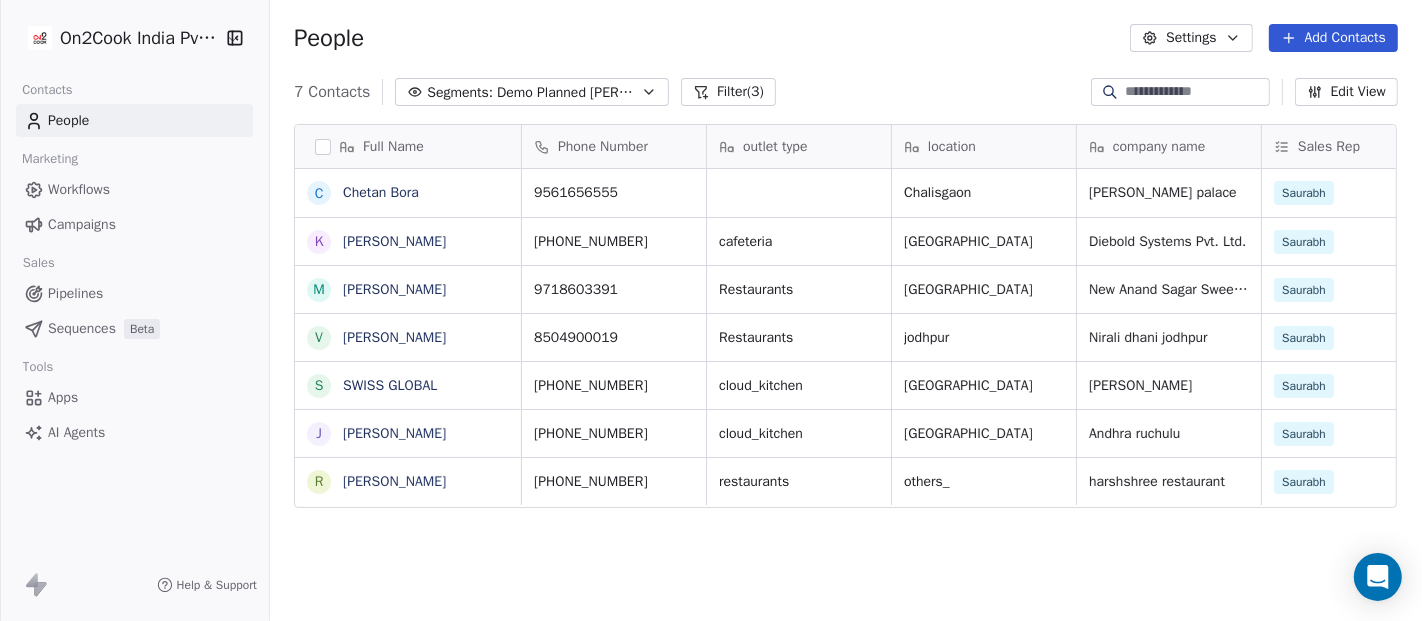 scroll, scrollTop: 18, scrollLeft: 17, axis: both 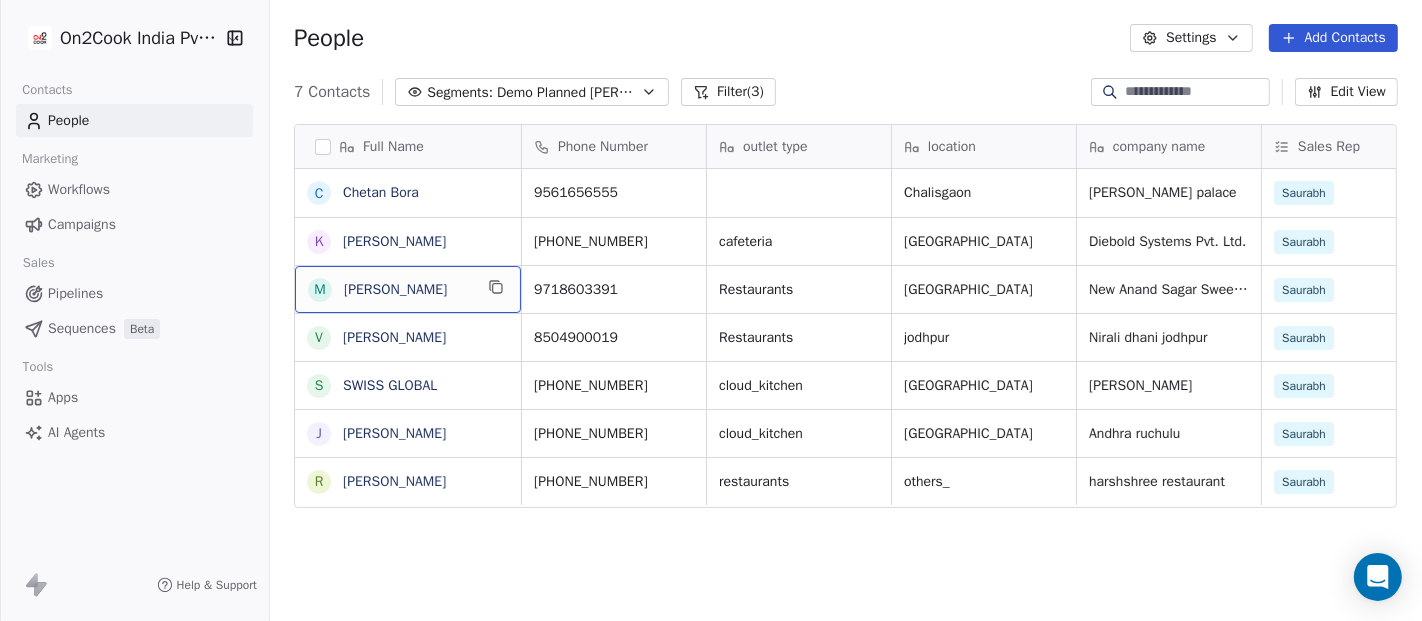 click on "M Mukesh Aggarwal" at bounding box center (408, 289) 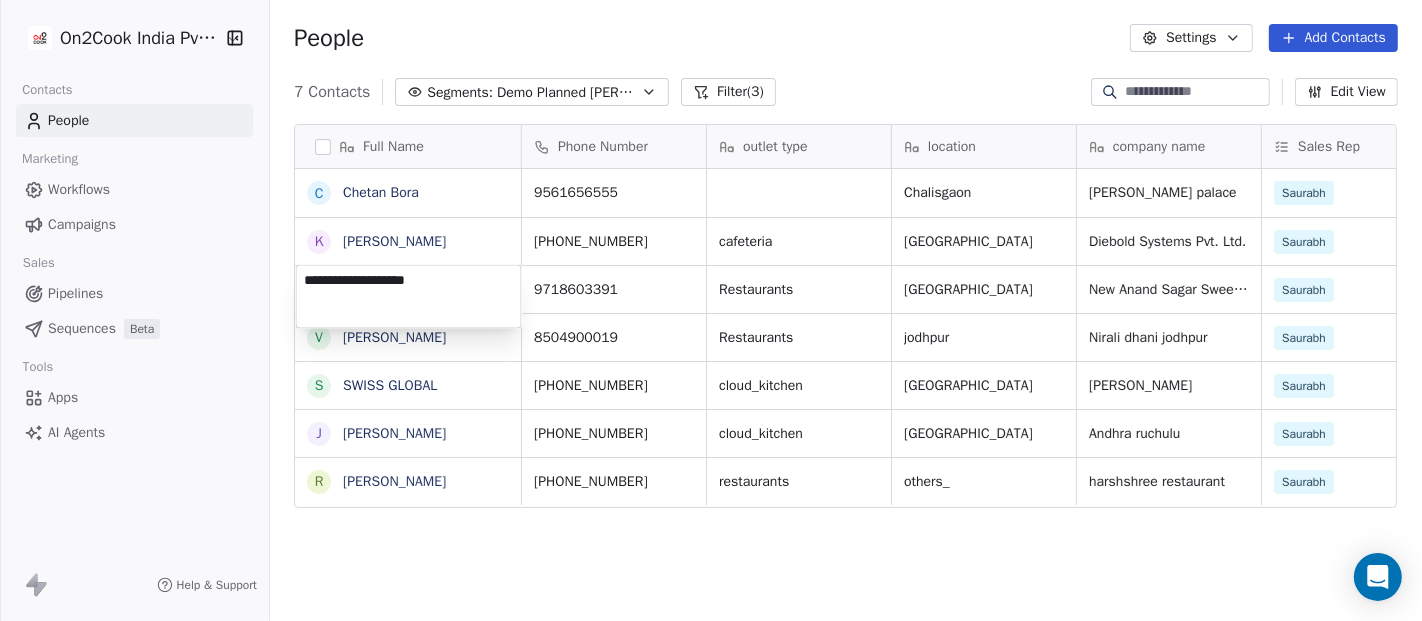 type on "**********" 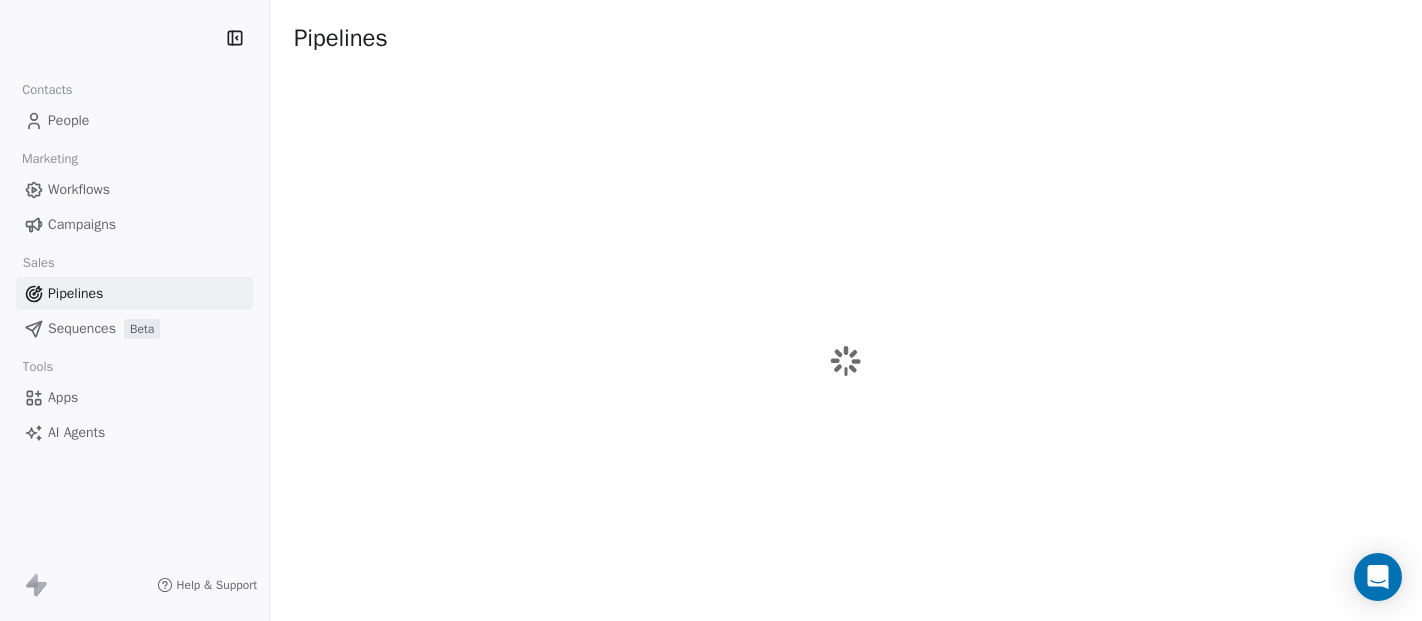 scroll, scrollTop: 0, scrollLeft: 0, axis: both 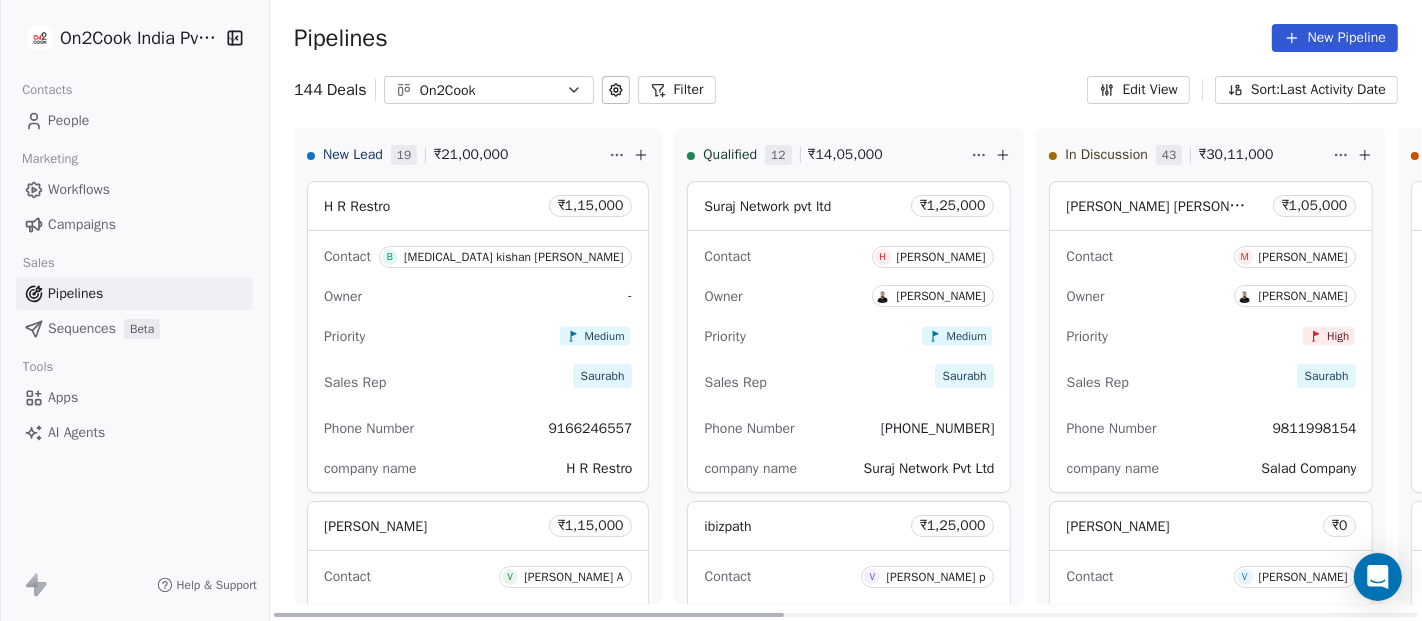 click 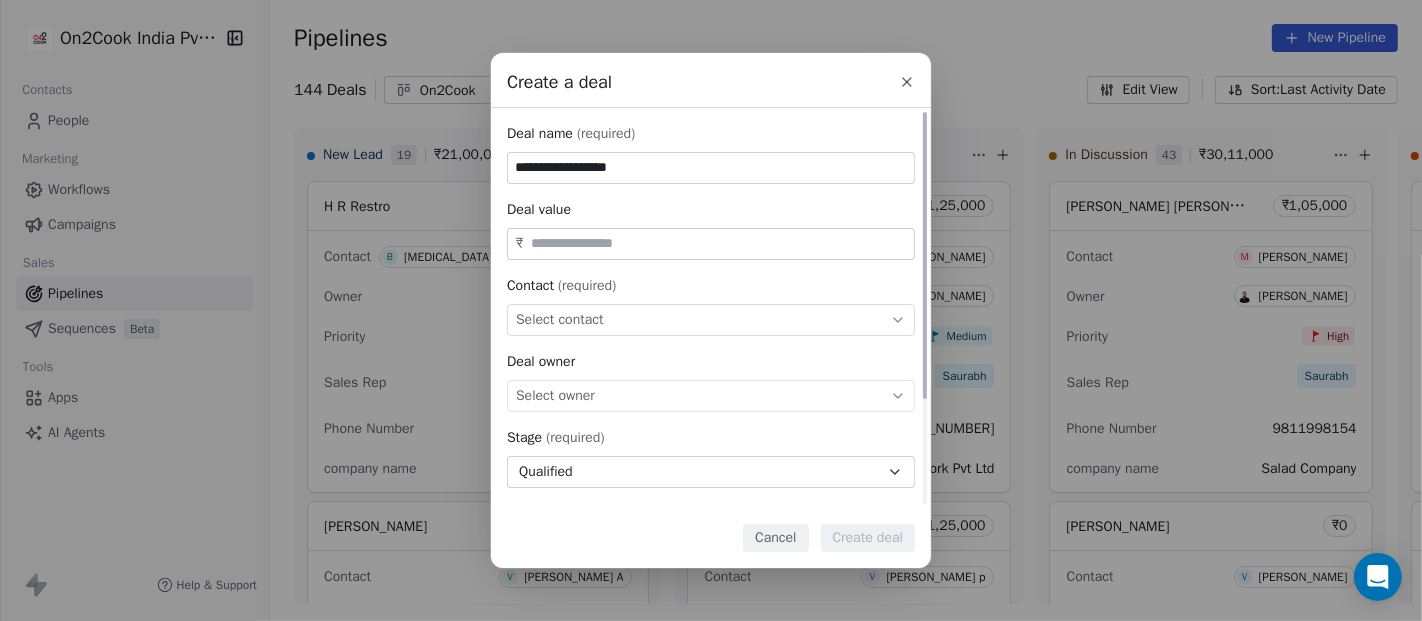 type on "**********" 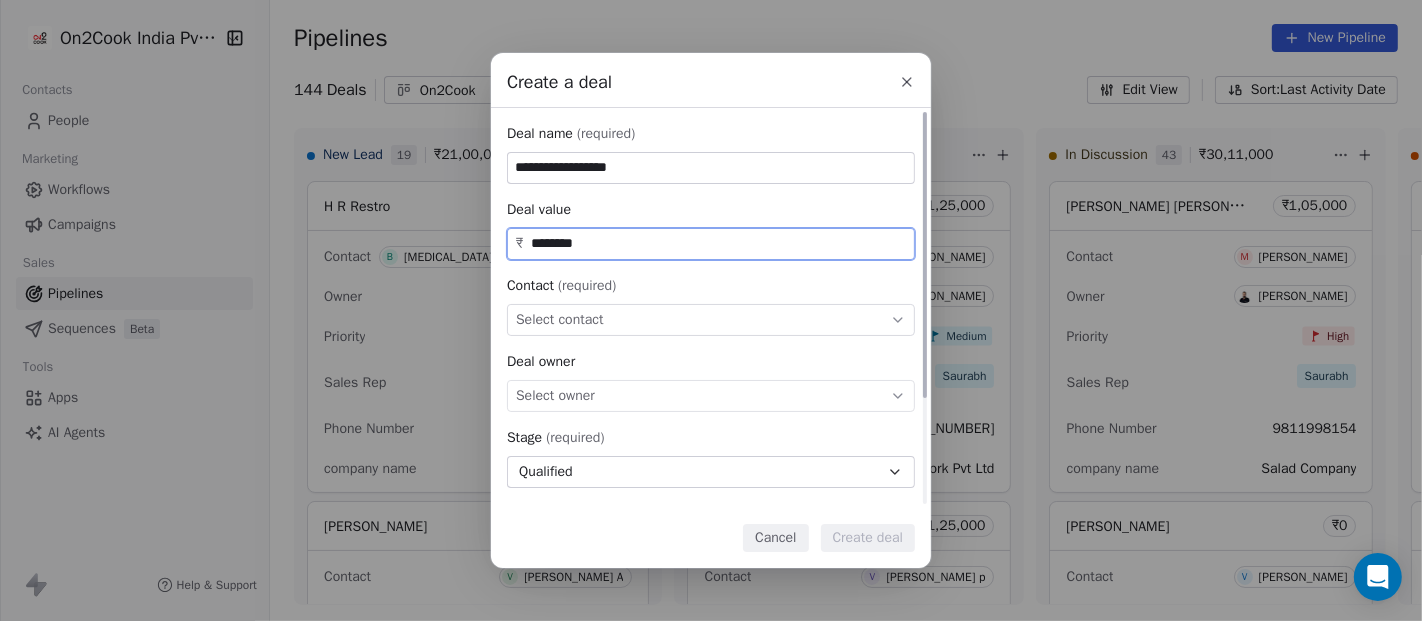 type on "********" 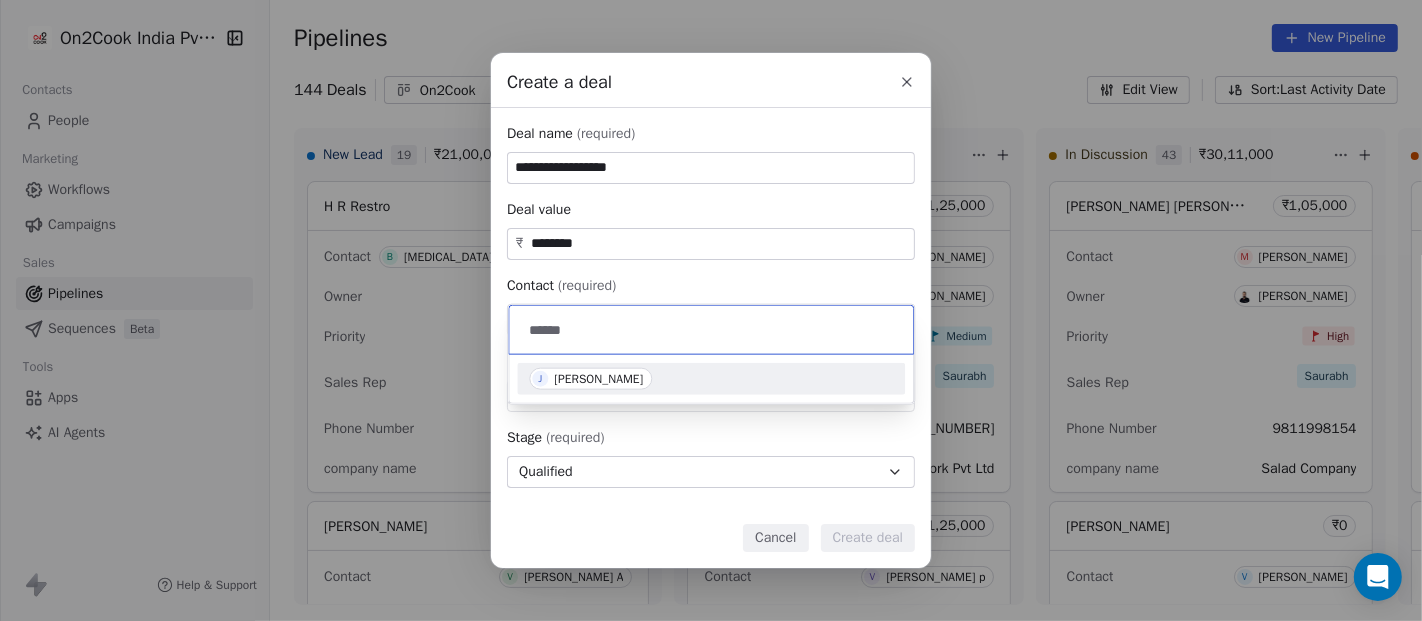 type on "******" 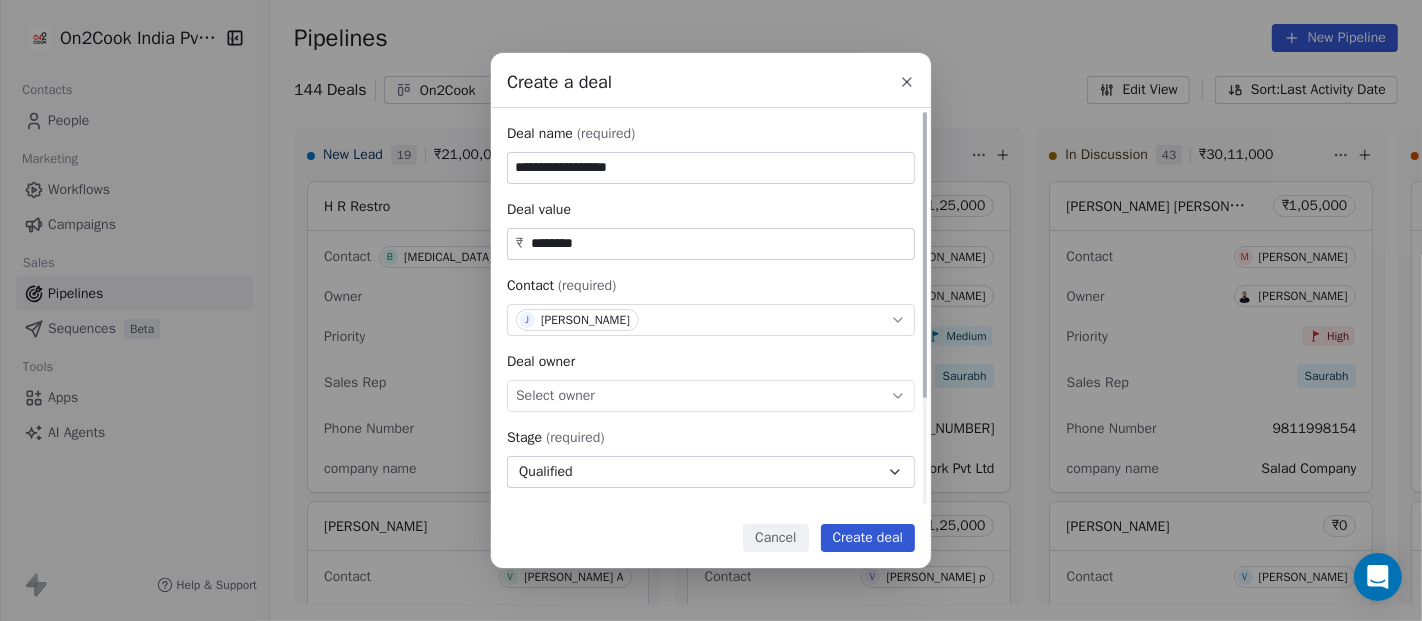 click on "Select owner" at bounding box center (711, 396) 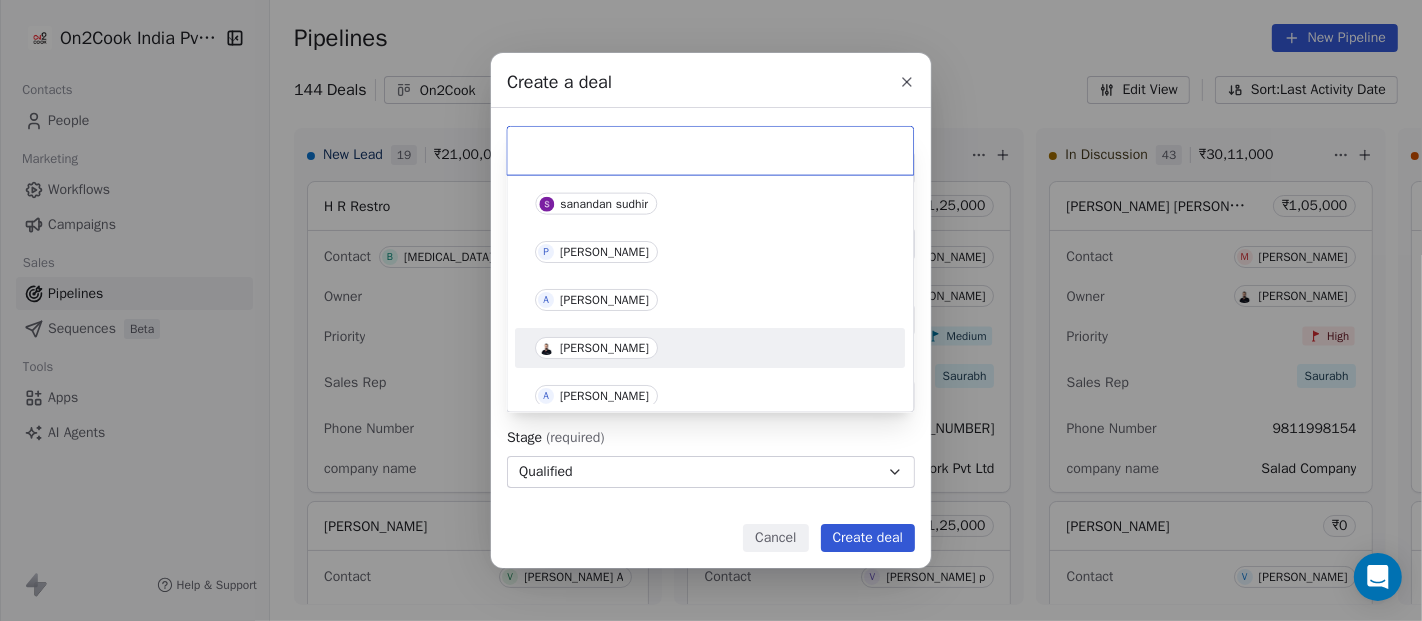 click on "[PERSON_NAME]" at bounding box center [710, 348] 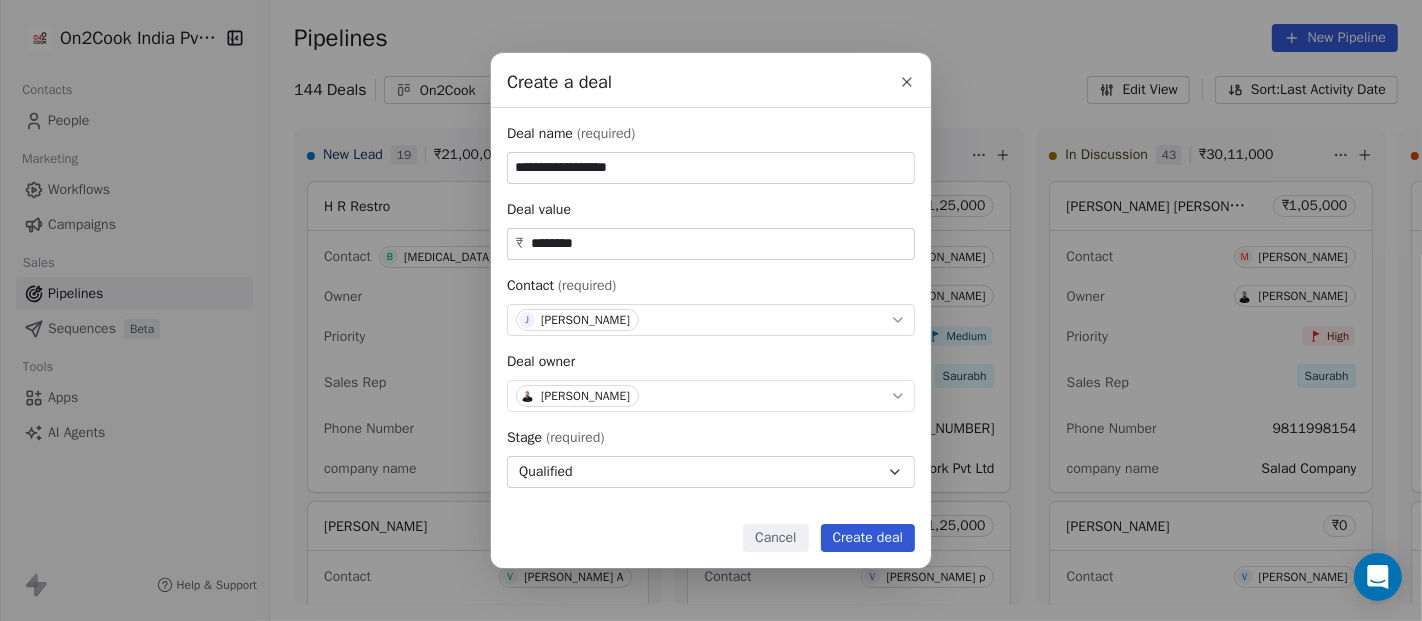 click on "Create deal" at bounding box center (868, 538) 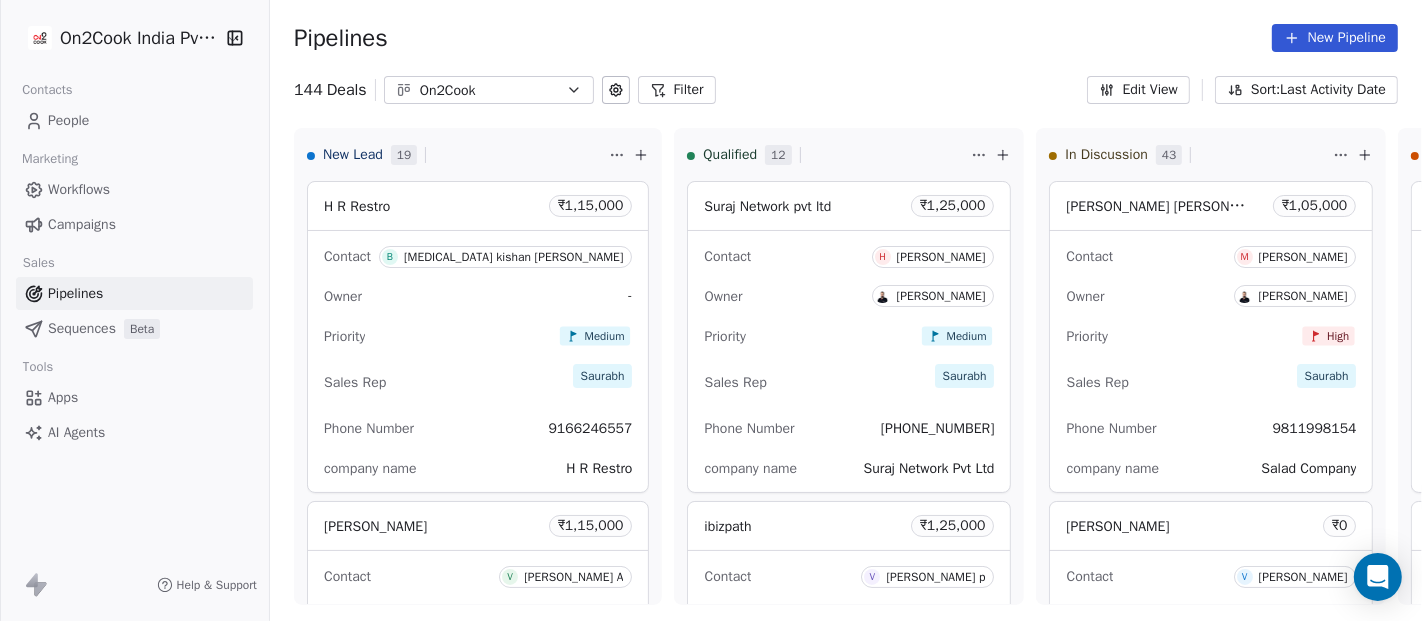 click 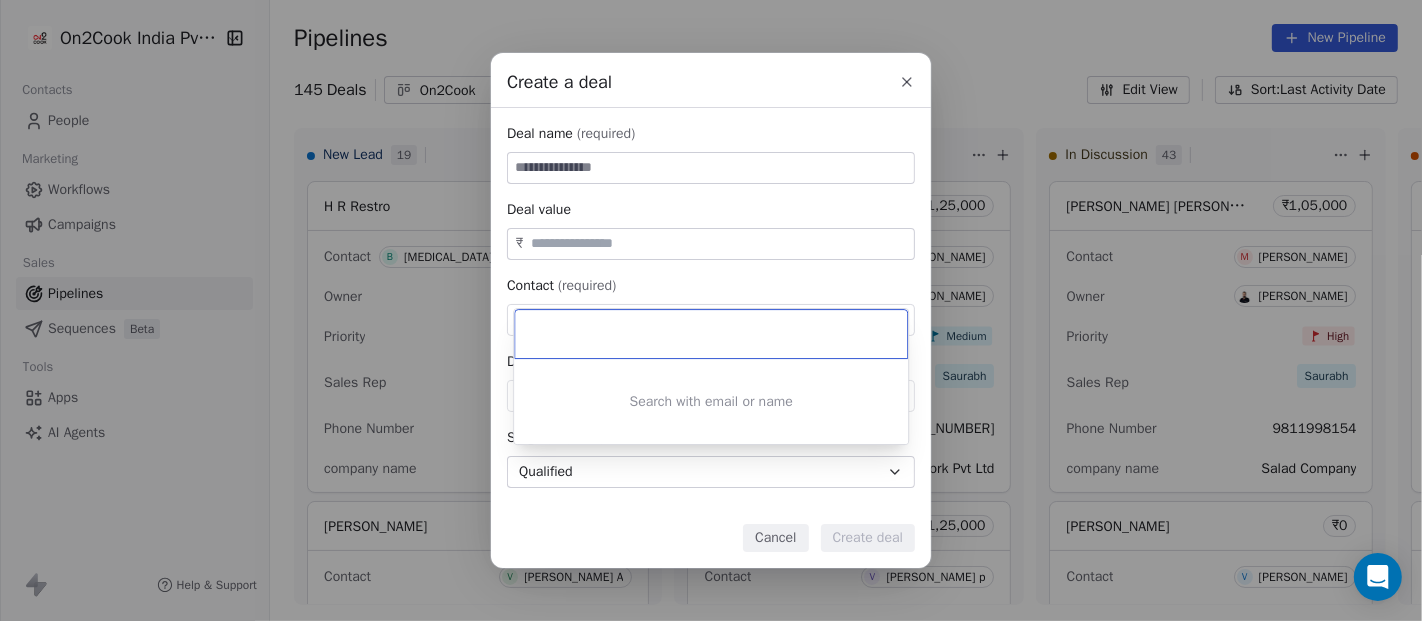 click on "Create a deal Deal name (required) Deal value ₹ Contact (required) Select contact Deal owner Select owner Stage (required) Qualified Expected close date Select date Priority Set priority Cancel Create deal" at bounding box center (711, 310) 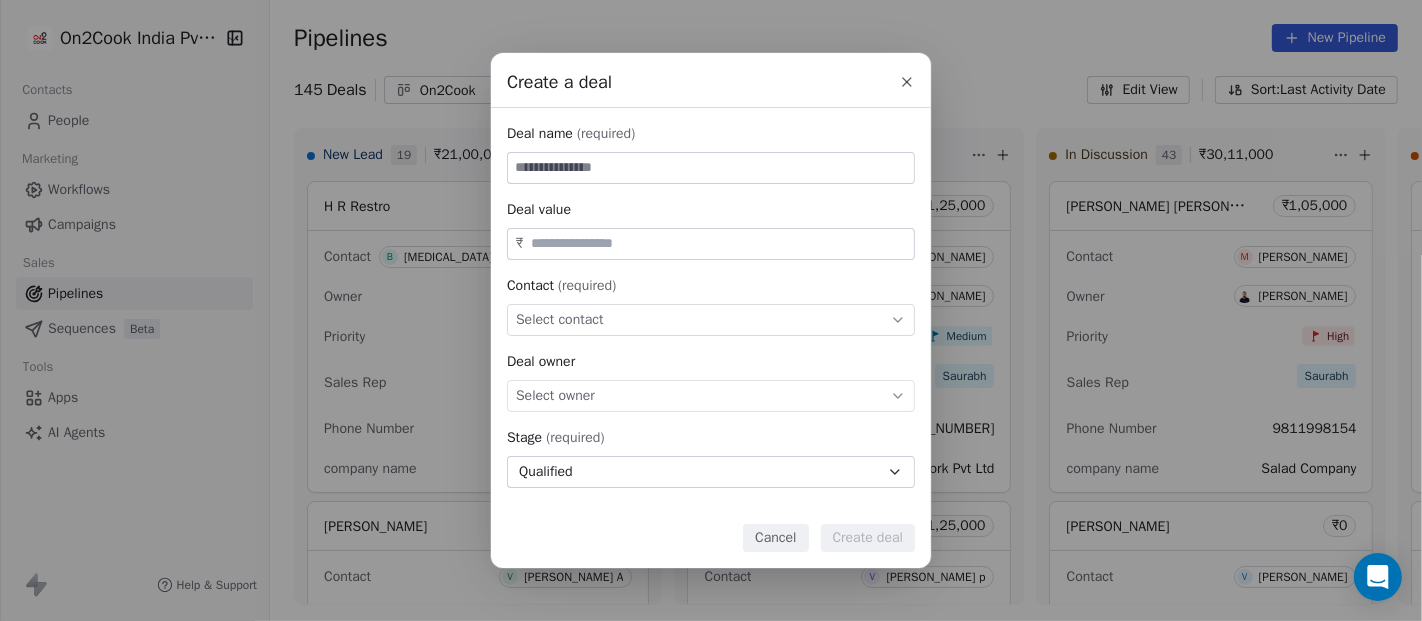 click at bounding box center [711, 168] 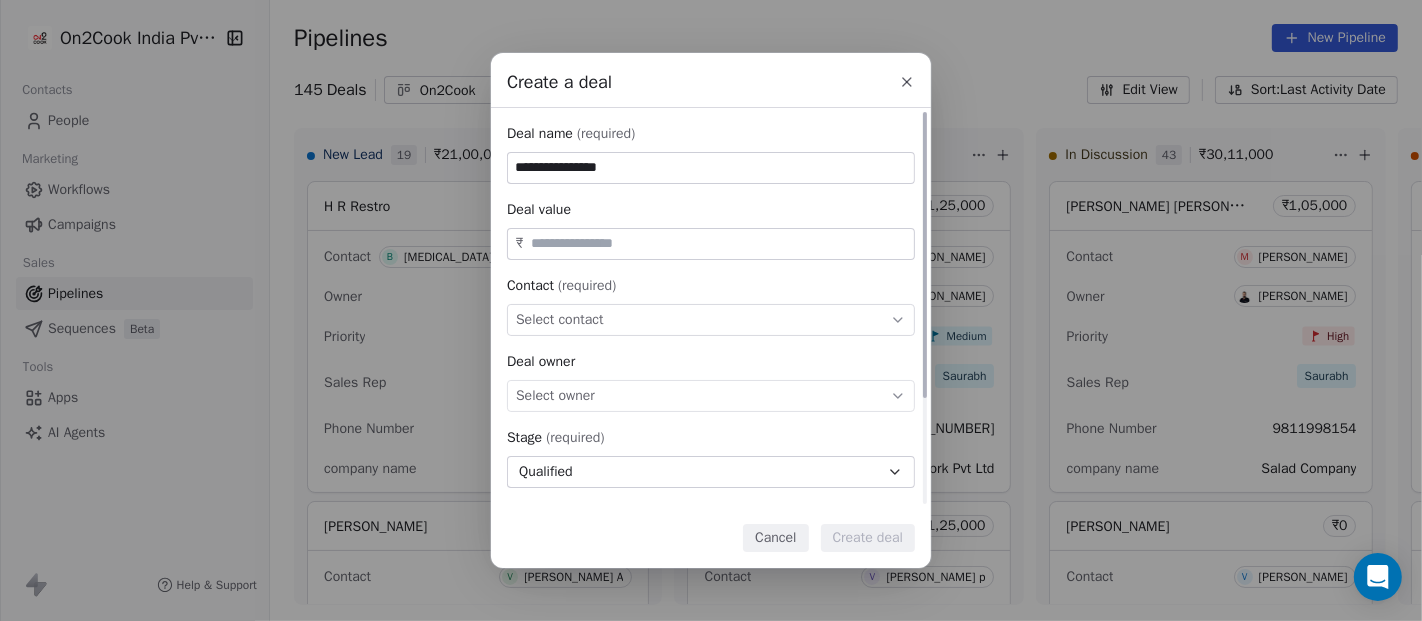 type on "**********" 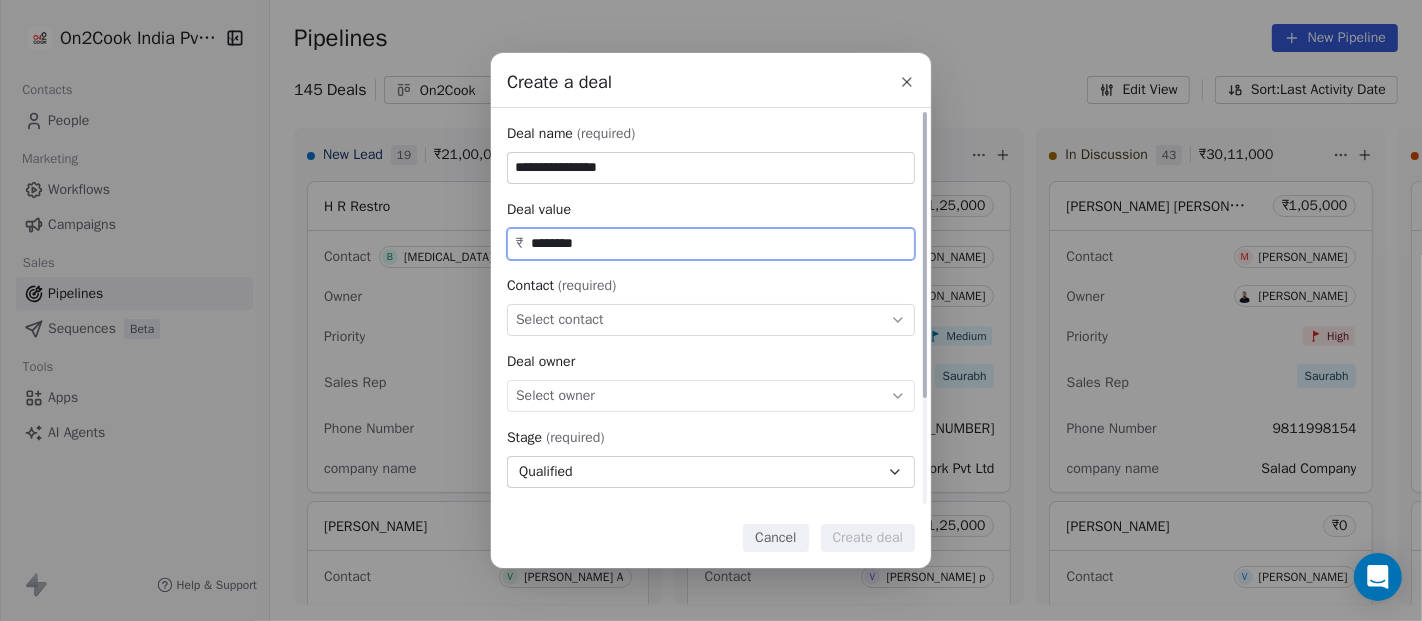 type on "********" 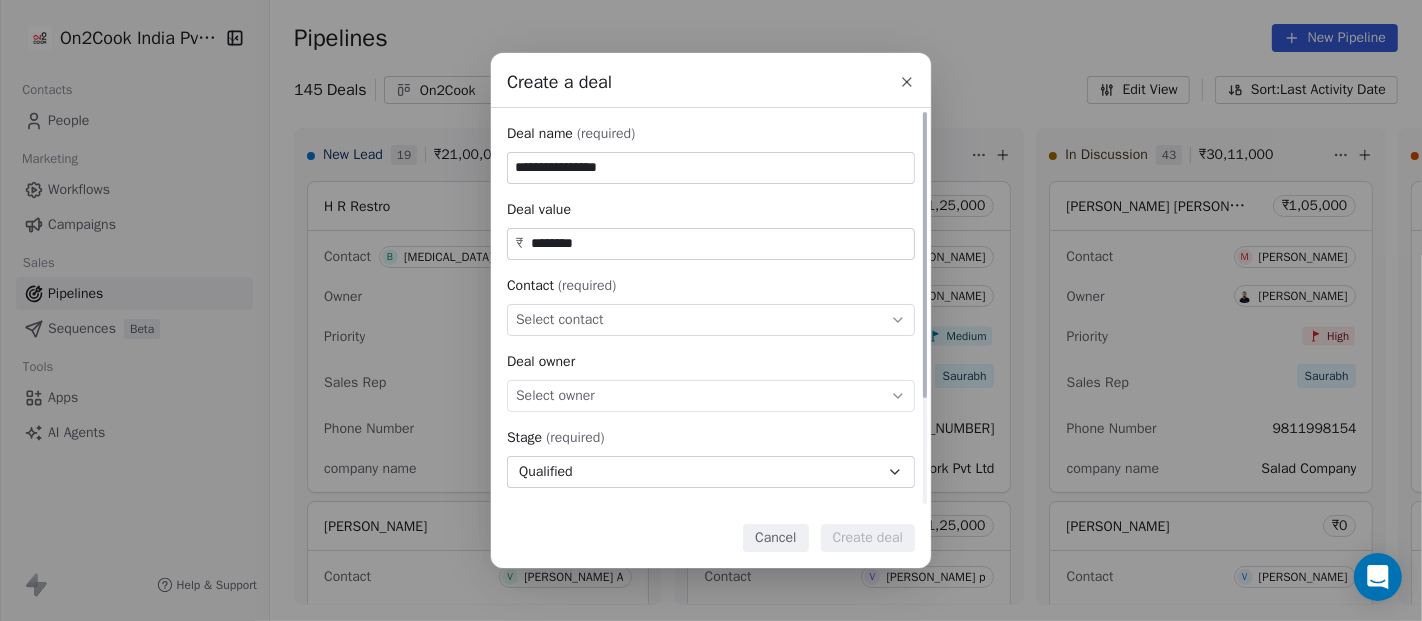 click on "Select contact" at bounding box center [711, 320] 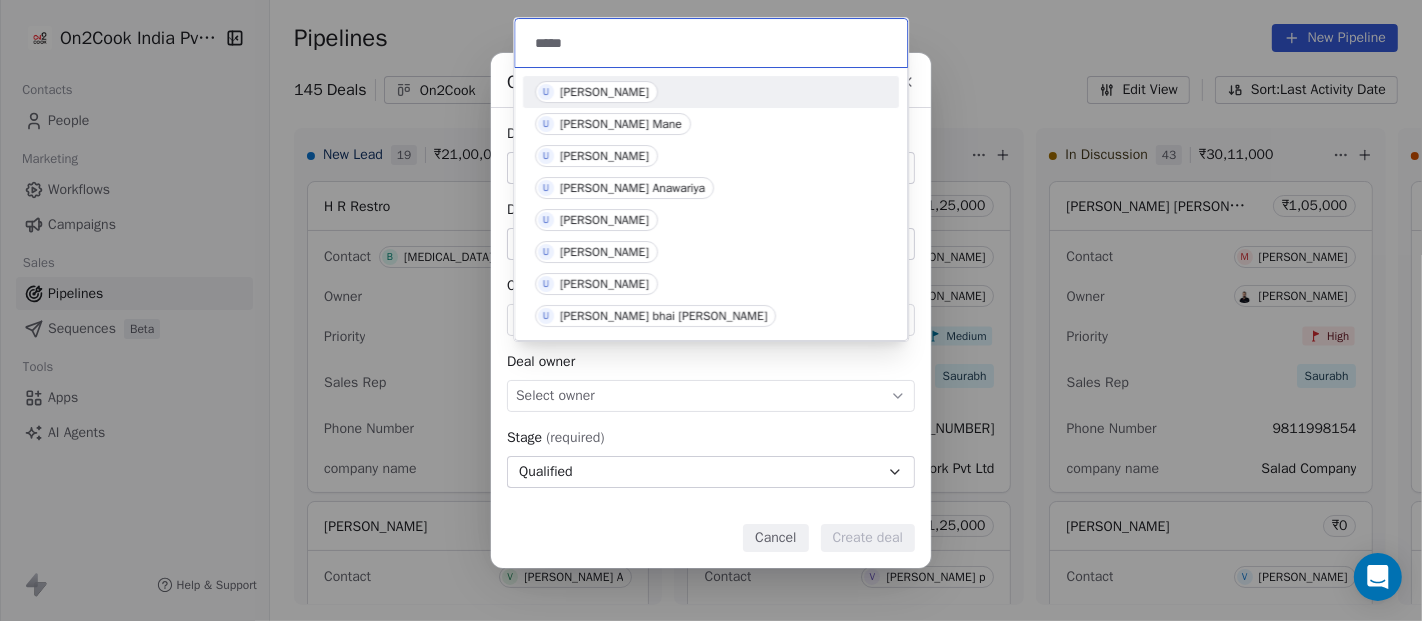 type on "*****" 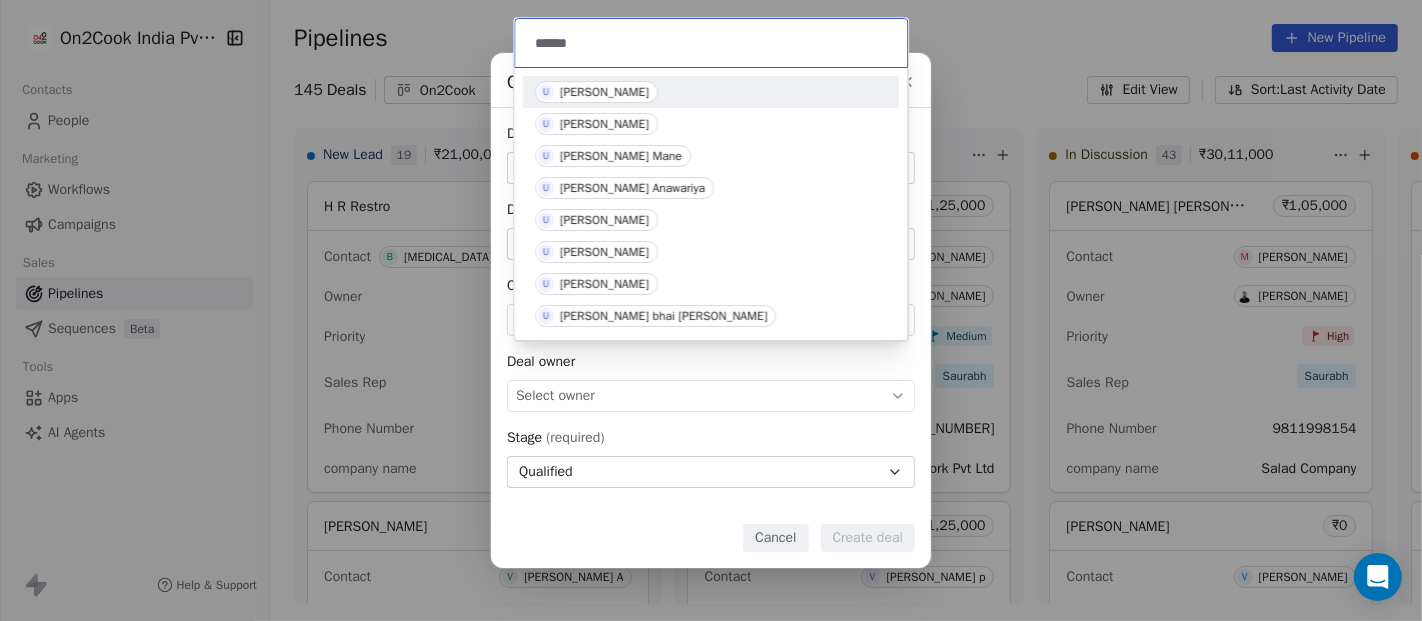 type 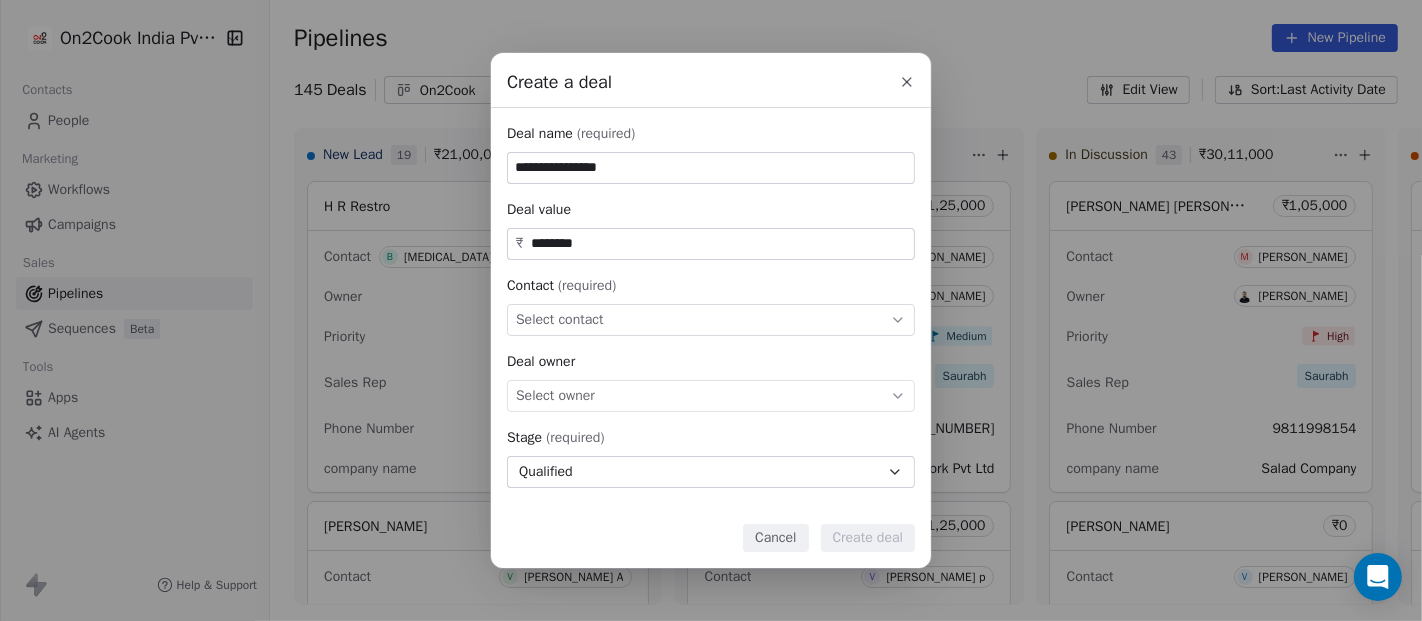 click on "**********" at bounding box center [711, 310] 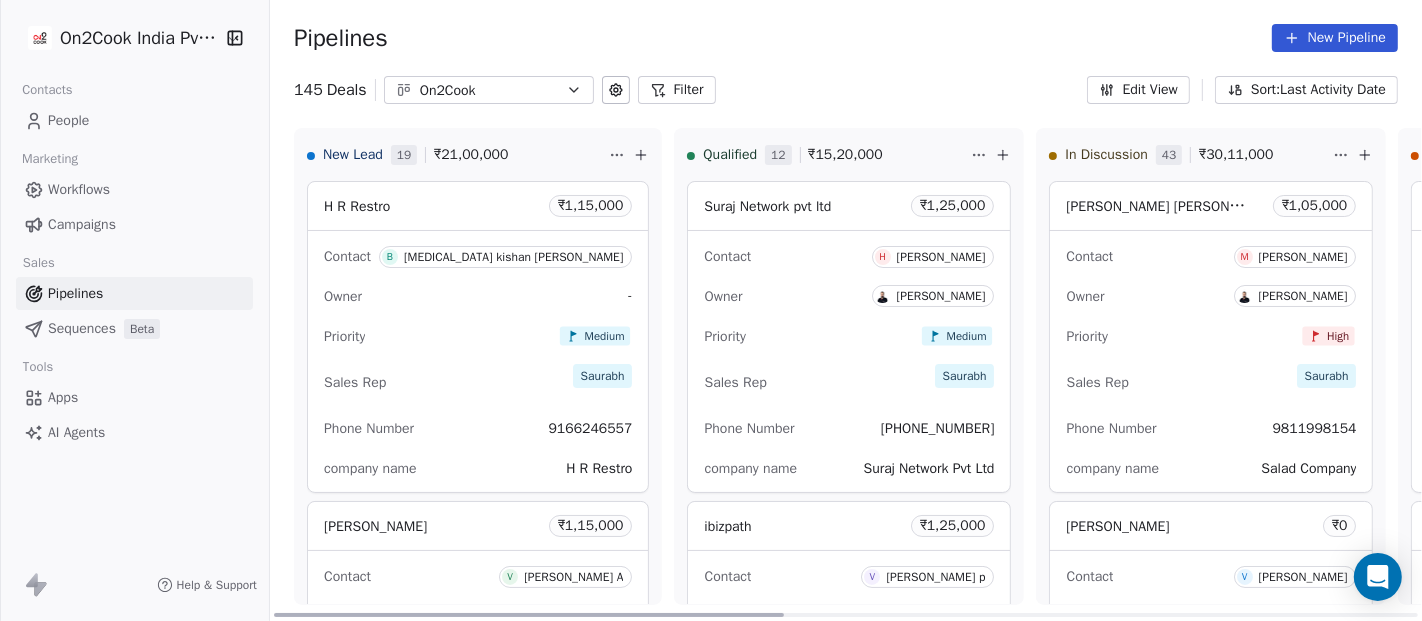 click 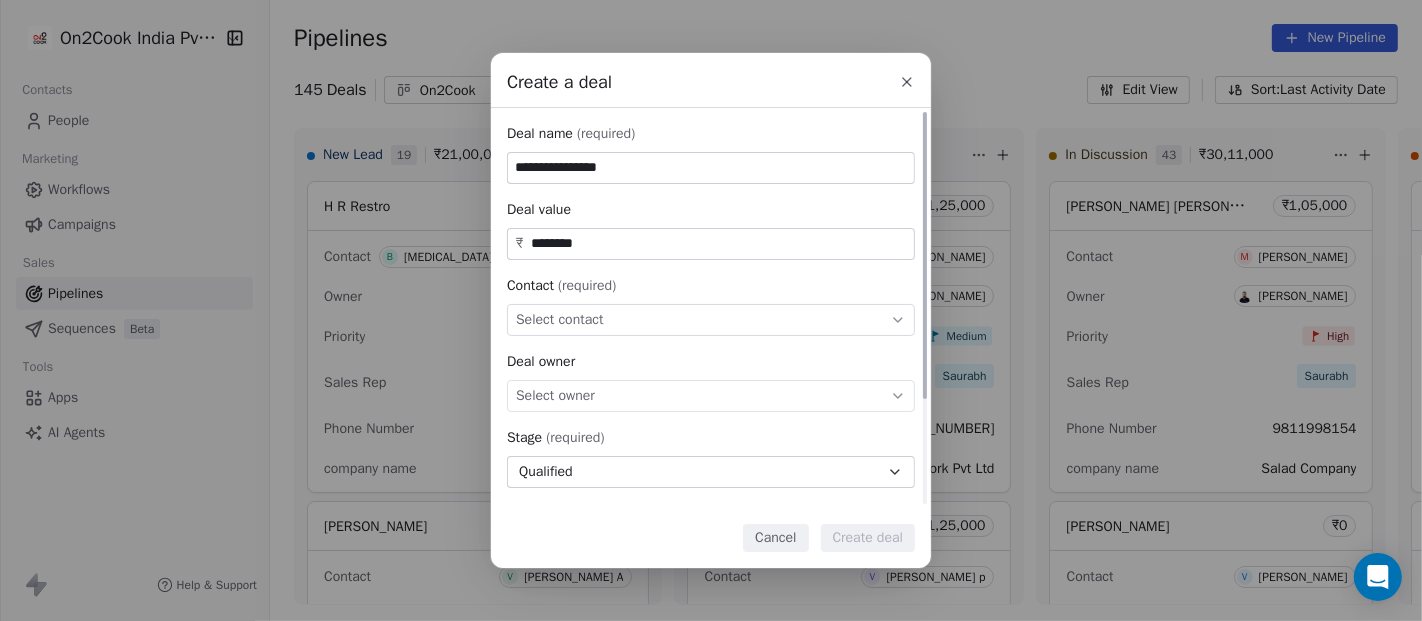 click on "Select contact" at bounding box center [560, 320] 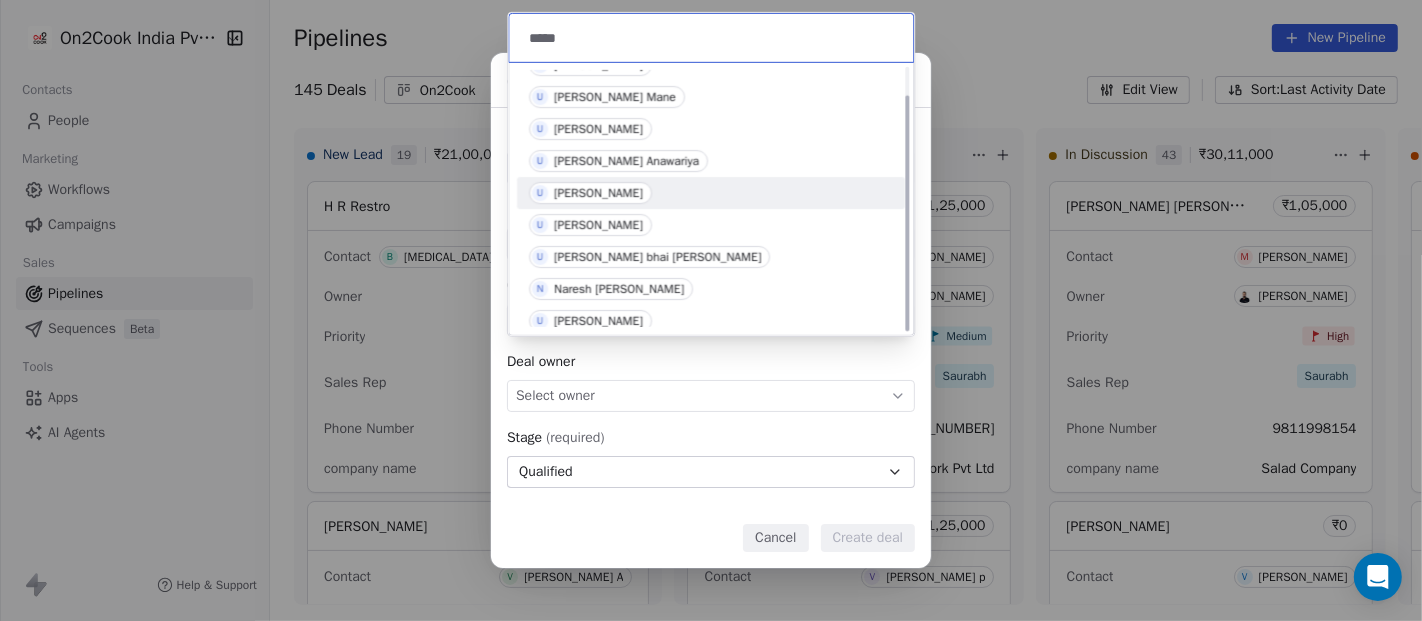 scroll, scrollTop: 31, scrollLeft: 0, axis: vertical 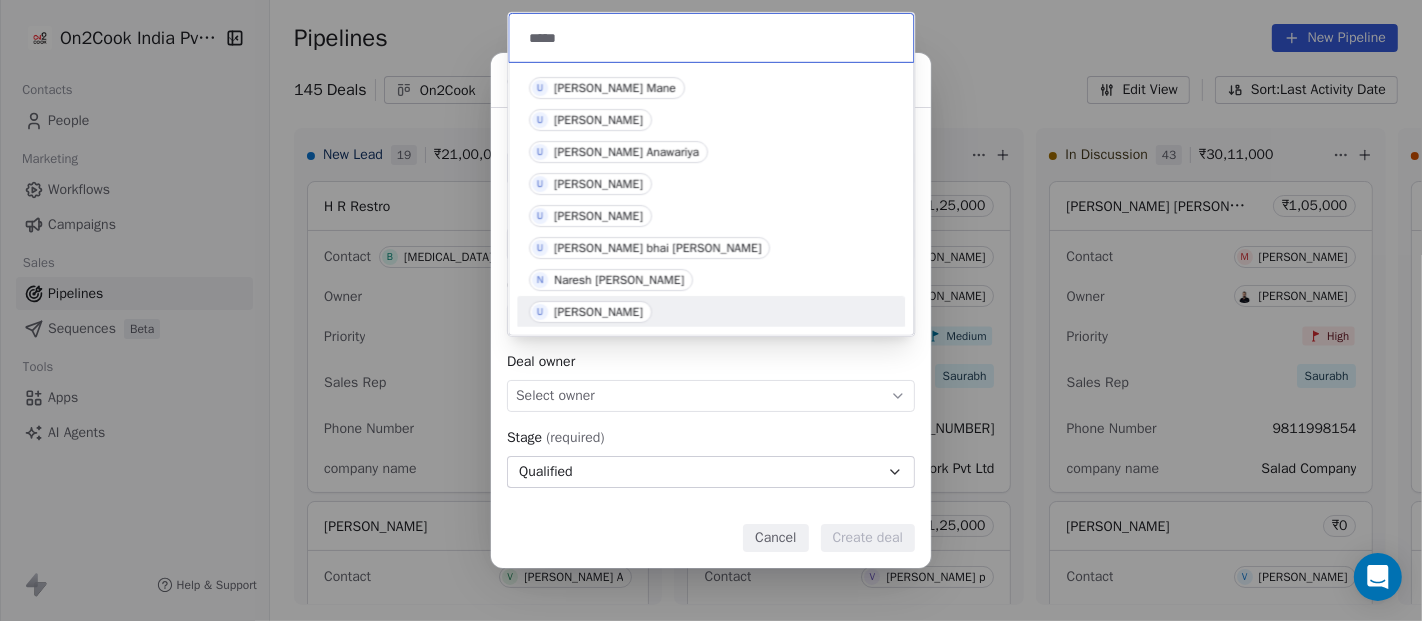 type on "*****" 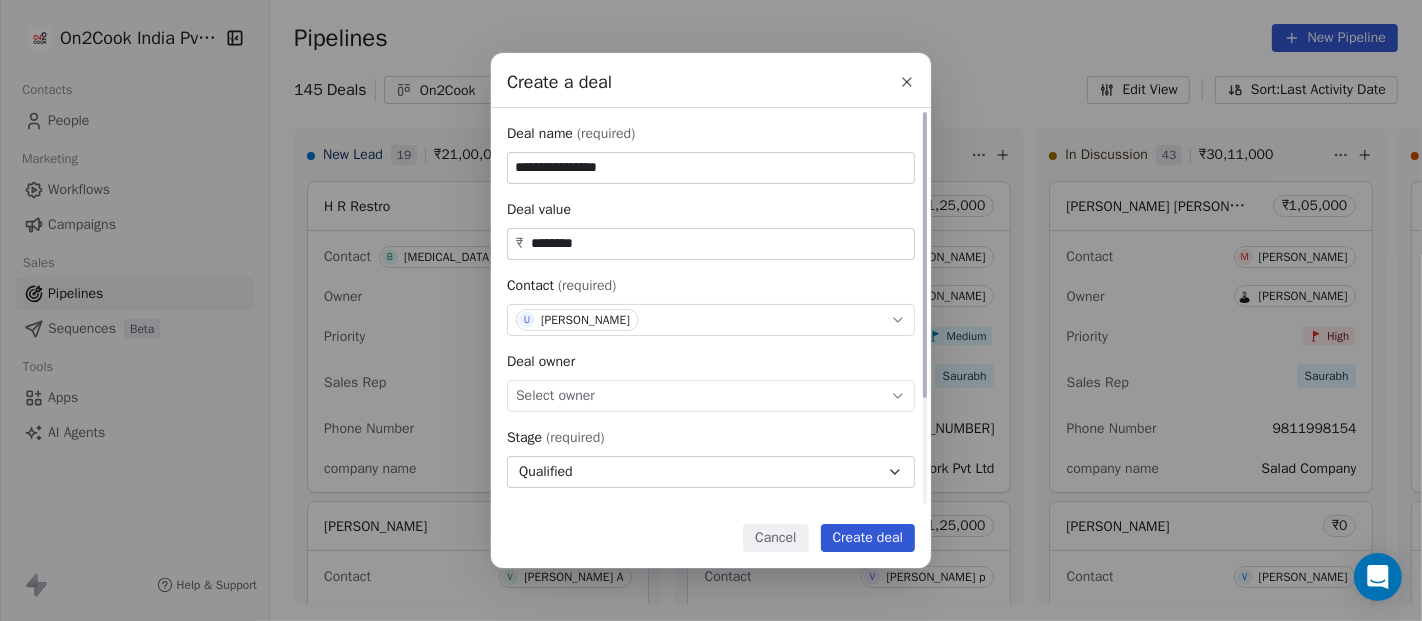 click on "Select owner" at bounding box center (711, 396) 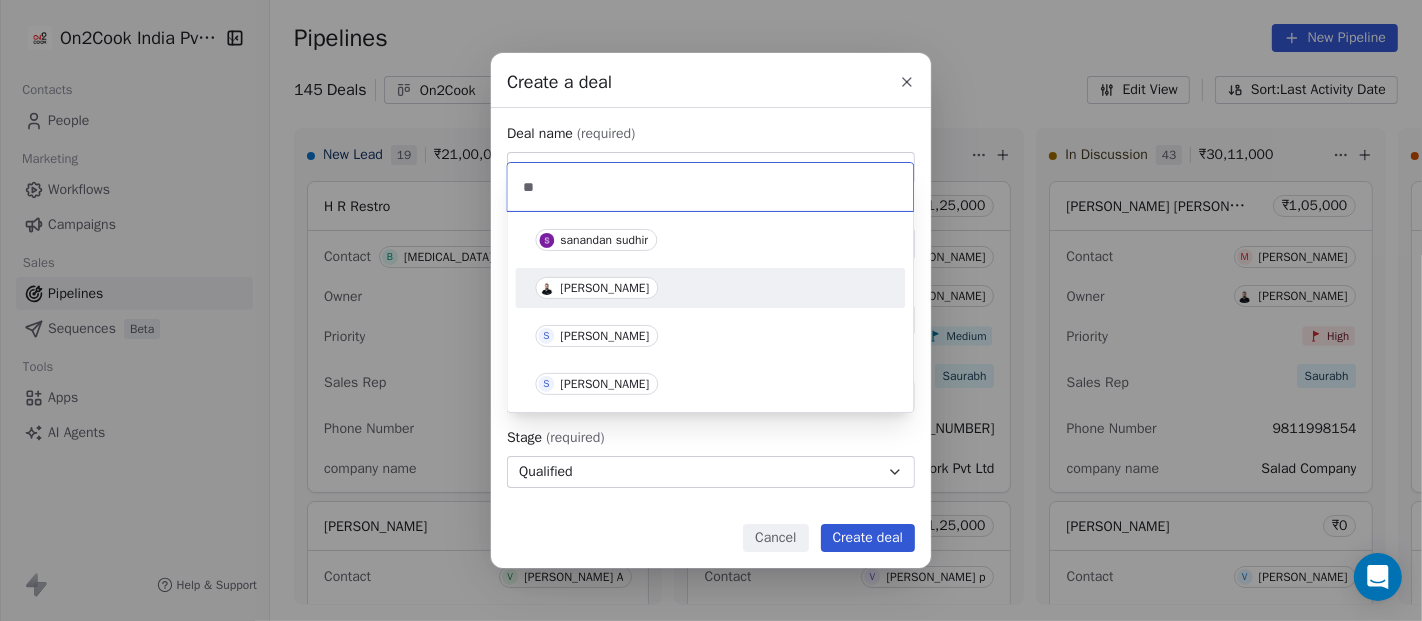 type on "**" 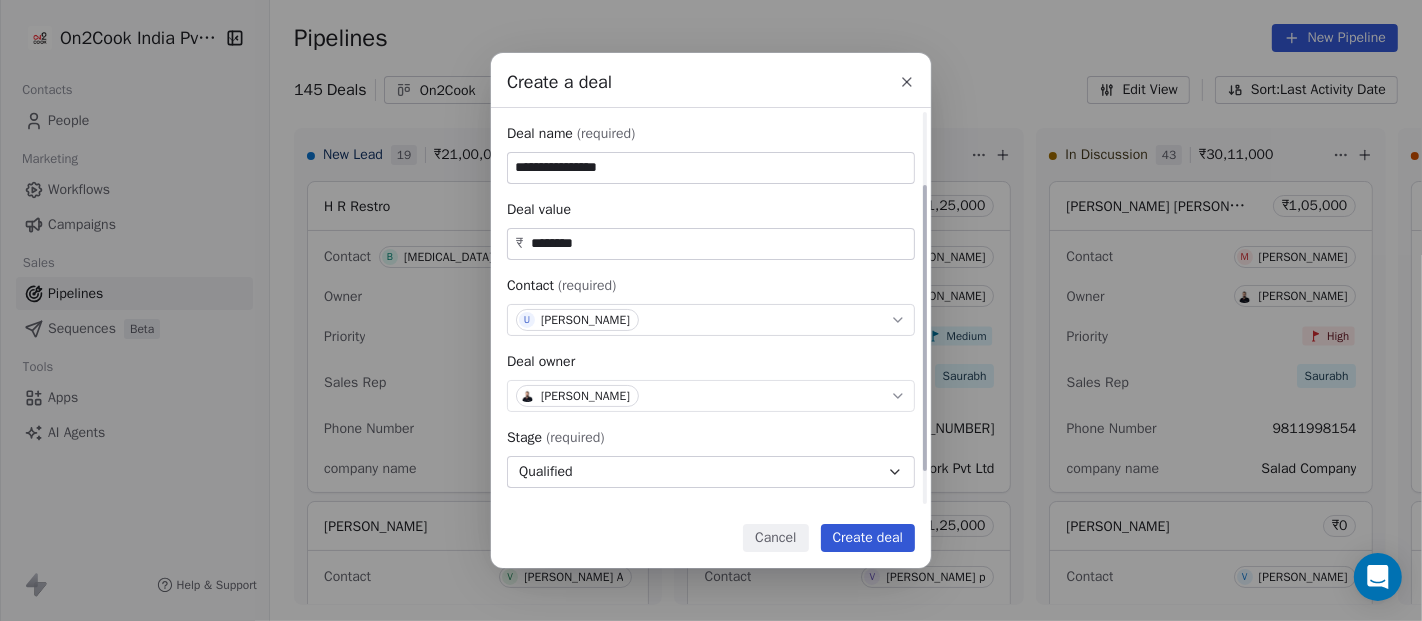 scroll, scrollTop: 147, scrollLeft: 0, axis: vertical 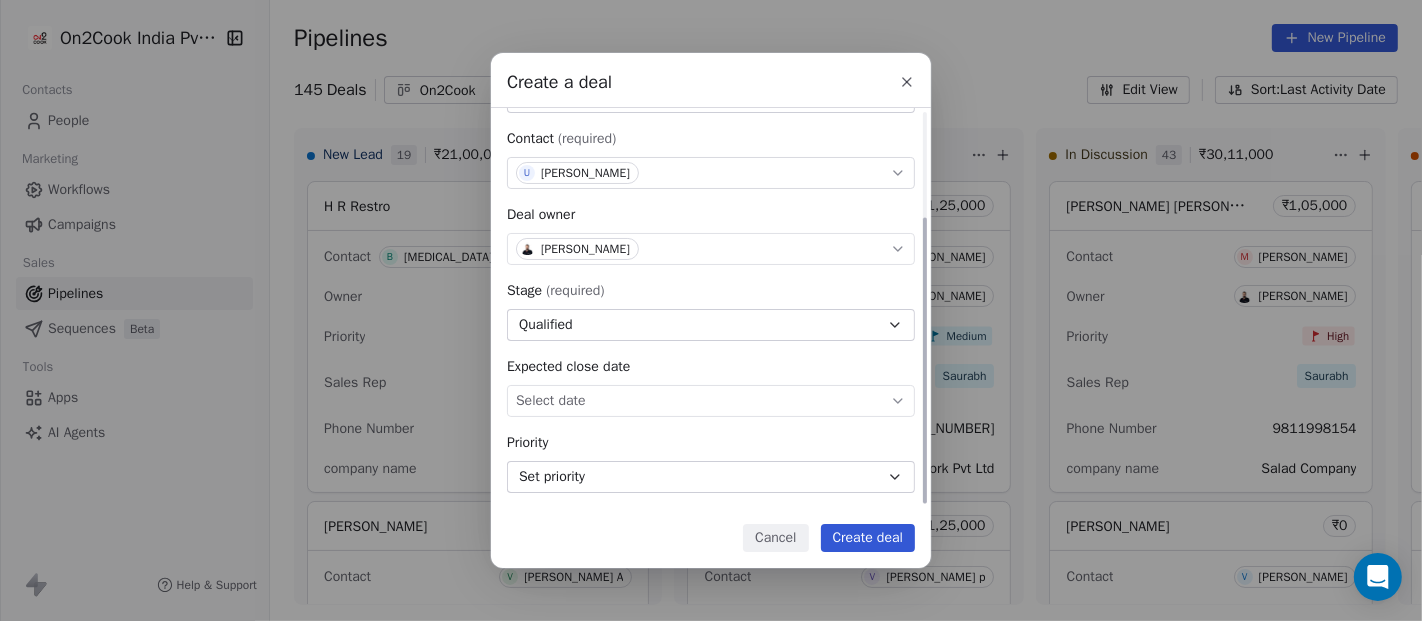 click on "On2Cook India Pvt. Ltd. Contacts People Marketing Workflows Campaigns Sales Pipelines Sequences Beta Tools Apps AI Agents Help & Support Pipelines  New Pipeline 145 Deals On2Cook Filter  Edit View Sort:  Last Activity Date New Lead 19 ₹ 21,00,000 H R Restro ₹ 1,15,000 Contact B [MEDICAL_DATA] kishan [PERSON_NAME] Owner - Priority Medium Sales Rep Saurabh Phone Number [PHONE_NUMBER] company name H R Restro [PERSON_NAME] ₹ 1,15,000 Contact V [PERSON_NAME] A Owner [PERSON_NAME] Priority Medium Sales Rep Saurabh Phone Number [PHONE_NUMBER] company name Nilaa Systems Mr [PERSON_NAME] ₹ 1,15,000 Contact M Mr. Anil Owner [PERSON_NAME] Priority Medium Sales Rep Saurabh Phone Number [PHONE_NUMBER] company name Alappuzha CPG Fast Food ₹ 1,10,000 Contact N [PERSON_NAME] Owner [PERSON_NAME] Priority Medium Sales Rep Saurabh Phone Number [PHONE_NUMBER] company name Owner of my own buisness Evara kitchen ₹ 1,20,000 Contact N [PERSON_NAME] Owner [PERSON_NAME] - Sales Rep Saurabh Phone Number [PHONE_NUMBER] company name ₹ 0 M" at bounding box center [711, 310] 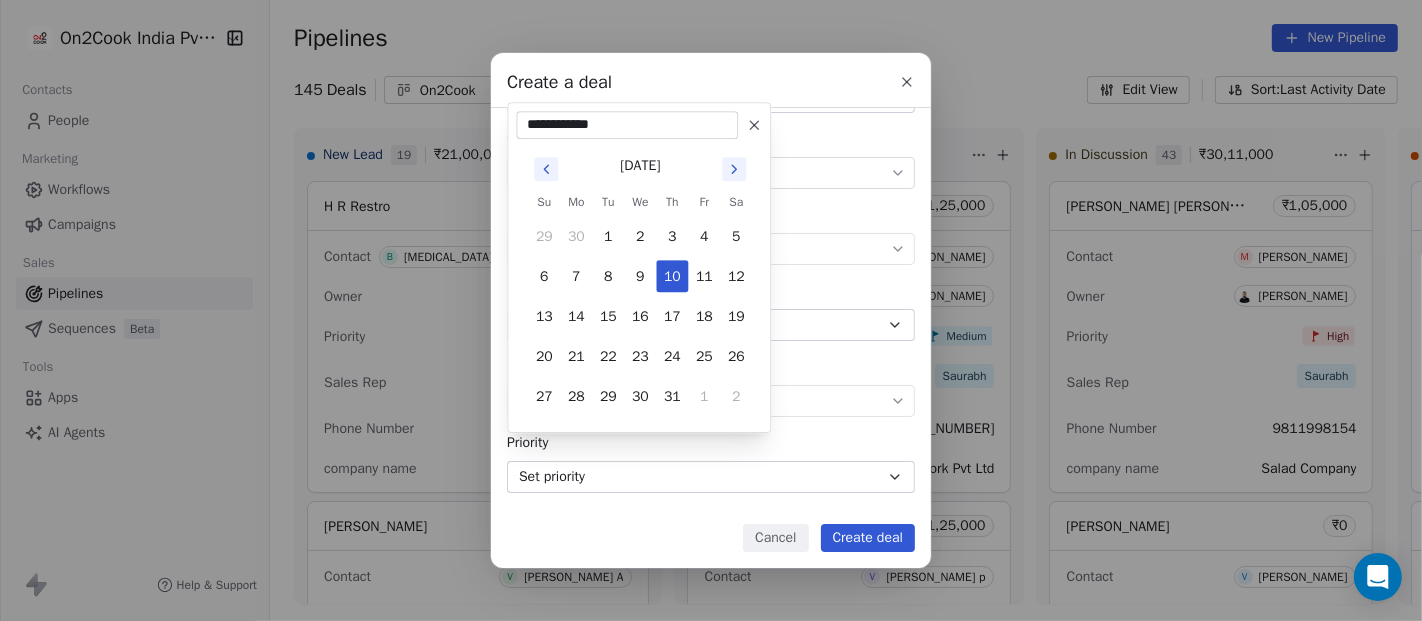 click on "**********" at bounding box center (711, 310) 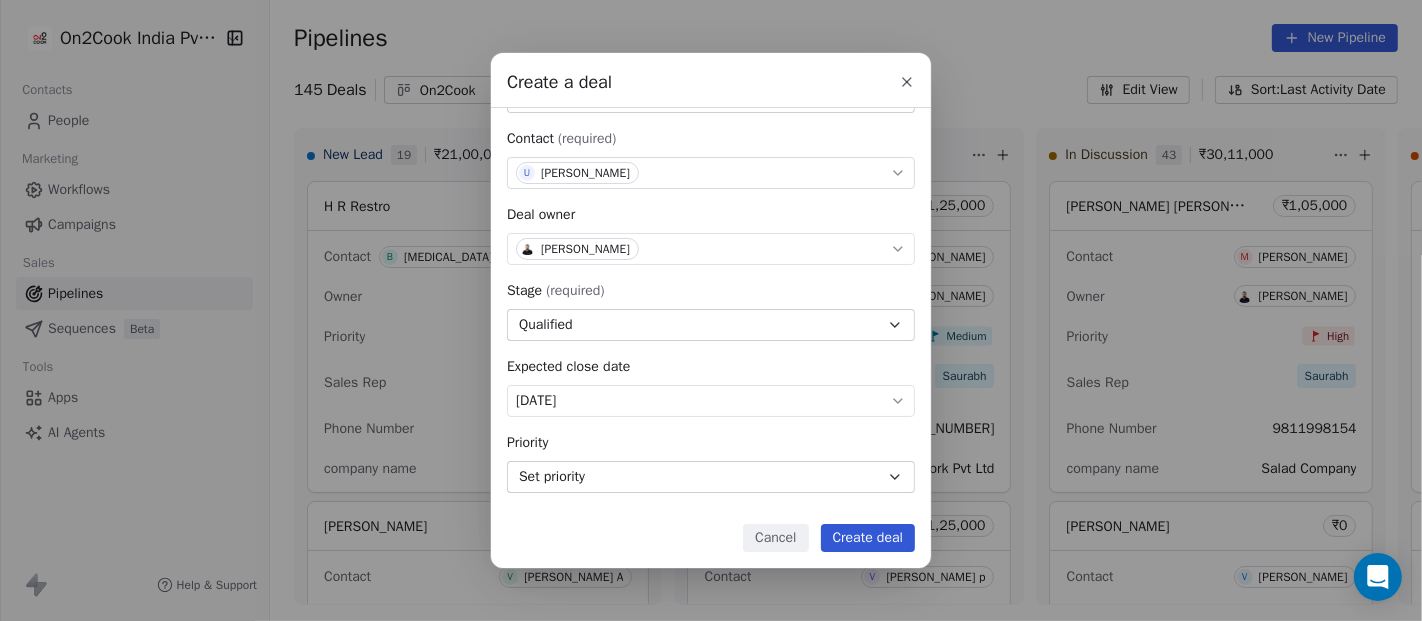click on "Create deal" at bounding box center [868, 538] 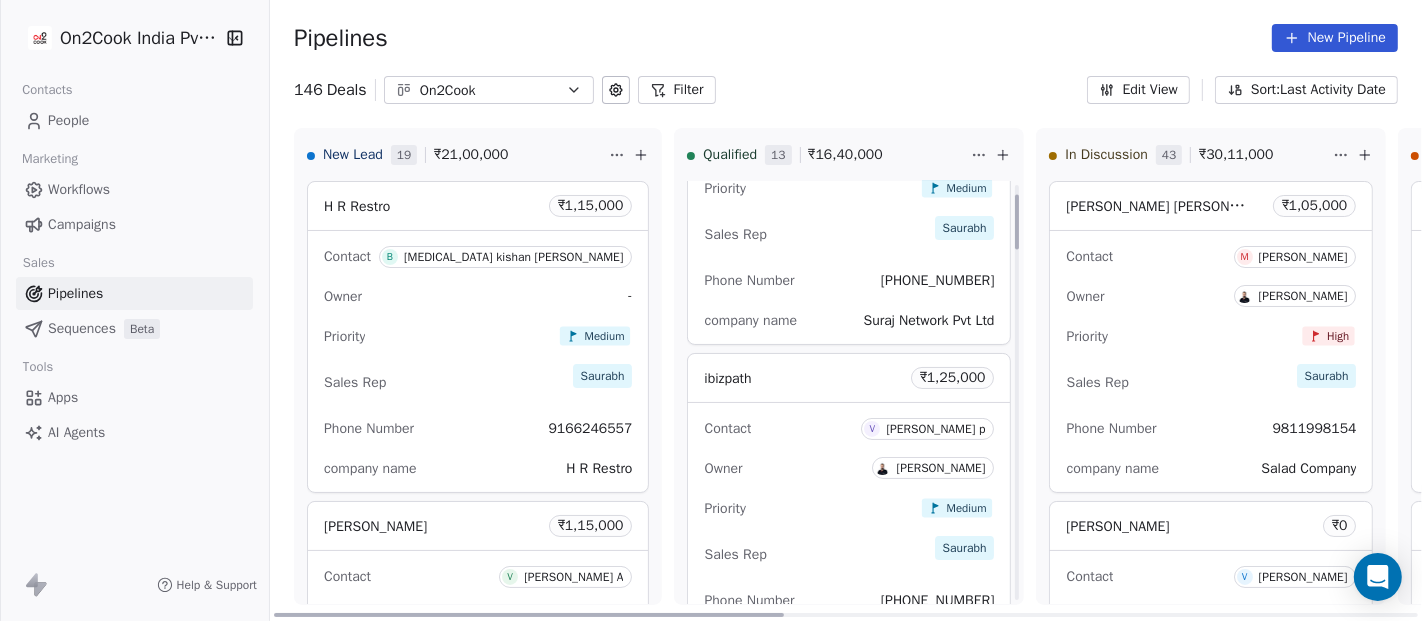 scroll, scrollTop: 0, scrollLeft: 0, axis: both 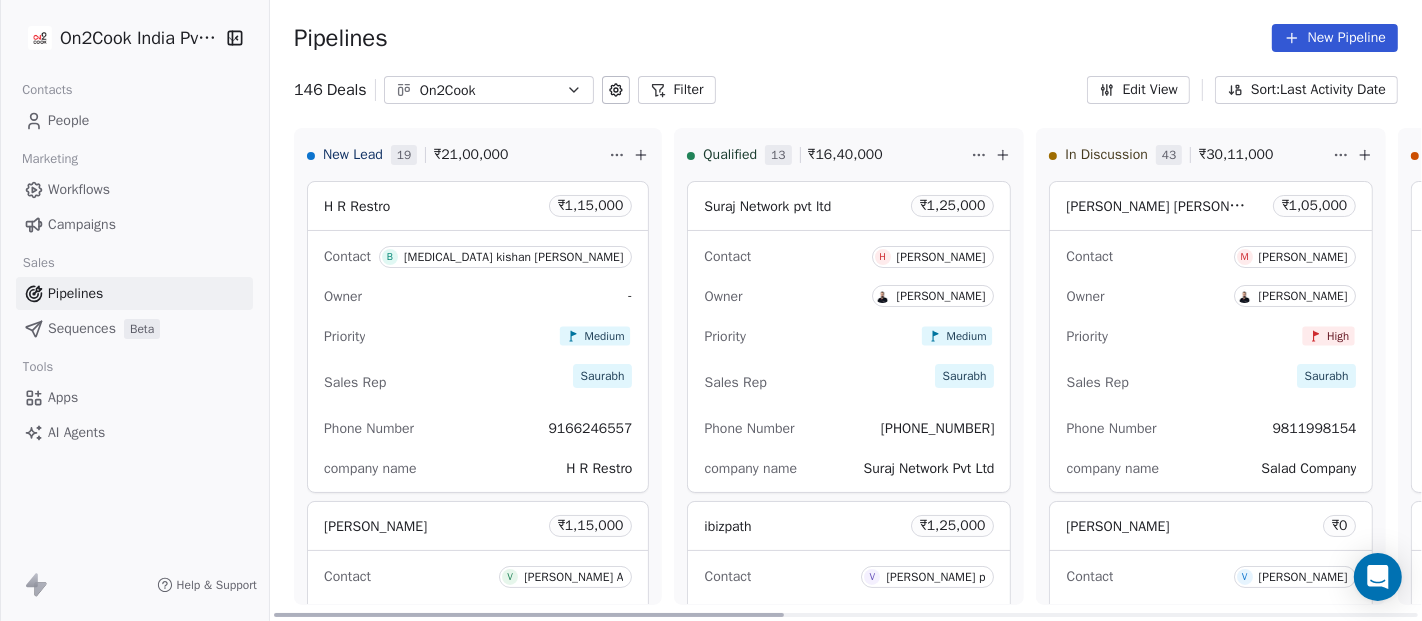 click on "On2Cook India Pvt. Ltd. Contacts People Marketing Workflows Campaigns Sales Pipelines Sequences Beta Tools Apps AI Agents Help & Support Pipelines  New Pipeline 146 Deals On2Cook Filter  Edit View Sort:  Last Activity Date New Lead 19 ₹ 21,00,000 H R Restro ₹ 1,15,000 Contact B [MEDICAL_DATA] kishan [PERSON_NAME] Owner - Priority Medium Sales Rep Saurabh Phone Number [PHONE_NUMBER] company name H R Restro [PERSON_NAME] ₹ 1,15,000 Contact V [PERSON_NAME] A Owner [PERSON_NAME] Priority Medium Sales Rep Saurabh Phone Number [PHONE_NUMBER] company name Nilaa Systems Mr [PERSON_NAME] ₹ 1,15,000 Contact M Mr. Anil Owner [PERSON_NAME] Priority Medium Sales Rep Saurabh Phone Number [PHONE_NUMBER] company name Alappuzha CPG Fast Food ₹ 1,10,000 Contact N [PERSON_NAME] Owner [PERSON_NAME] Priority Medium Sales Rep Saurabh Phone Number [PHONE_NUMBER] company name Owner of my own buisness Evara kitchen ₹ 1,20,000 Contact N [PERSON_NAME] Owner [PERSON_NAME] - Sales Rep Saurabh Phone Number [PHONE_NUMBER] company name ₹ 0 M" at bounding box center [711, 310] 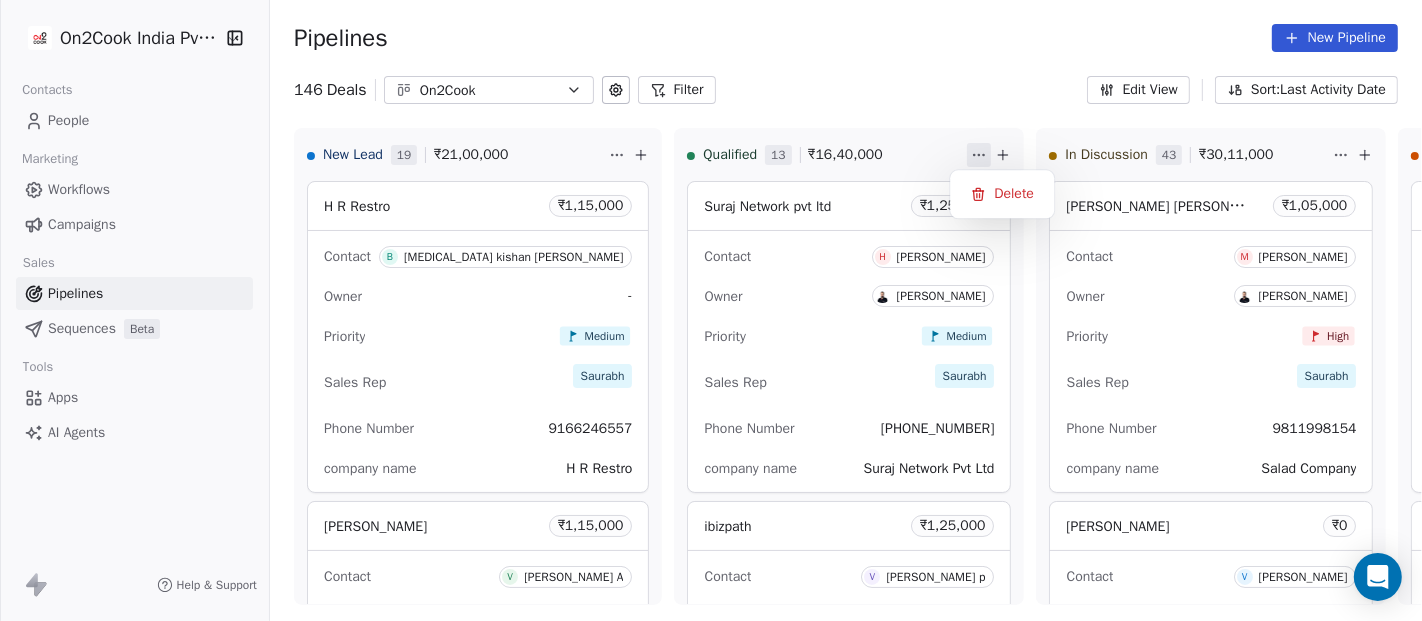 click on "On2Cook India Pvt. Ltd. Contacts People Marketing Workflows Campaigns Sales Pipelines Sequences Beta Tools Apps AI Agents Help & Support Pipelines  New Pipeline 146 Deals On2Cook Filter  Edit View Sort:  Last Activity Date New Lead 19 ₹ 21,00,000 H R Restro ₹ 1,15,000 Contact B [MEDICAL_DATA] kishan [PERSON_NAME] Owner - Priority Medium Sales Rep Saurabh Phone Number [PHONE_NUMBER] company name H R Restro [PERSON_NAME] ₹ 1,15,000 Contact V [PERSON_NAME] A Owner [PERSON_NAME] Priority Medium Sales Rep Saurabh Phone Number [PHONE_NUMBER] company name Nilaa Systems Mr [PERSON_NAME] ₹ 1,15,000 Contact M Mr. Anil Owner [PERSON_NAME] Priority Medium Sales Rep Saurabh Phone Number [PHONE_NUMBER] company name Alappuzha CPG Fast Food ₹ 1,10,000 Contact N [PERSON_NAME] Owner [PERSON_NAME] Priority Medium Sales Rep Saurabh Phone Number [PHONE_NUMBER] company name Owner of my own buisness Evara kitchen ₹ 1,20,000 Contact N [PERSON_NAME] Owner [PERSON_NAME] - Sales Rep Saurabh Phone Number [PHONE_NUMBER] company name ₹ 0 M" at bounding box center [711, 310] 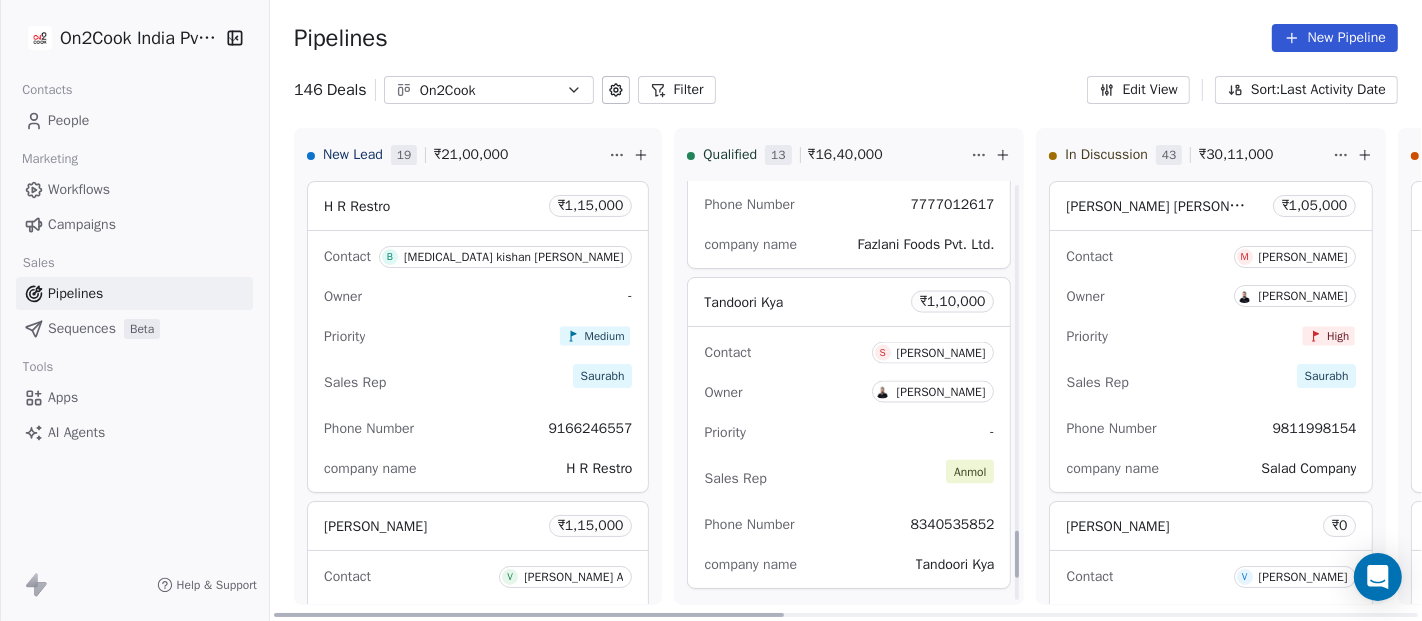 scroll, scrollTop: 3276, scrollLeft: 0, axis: vertical 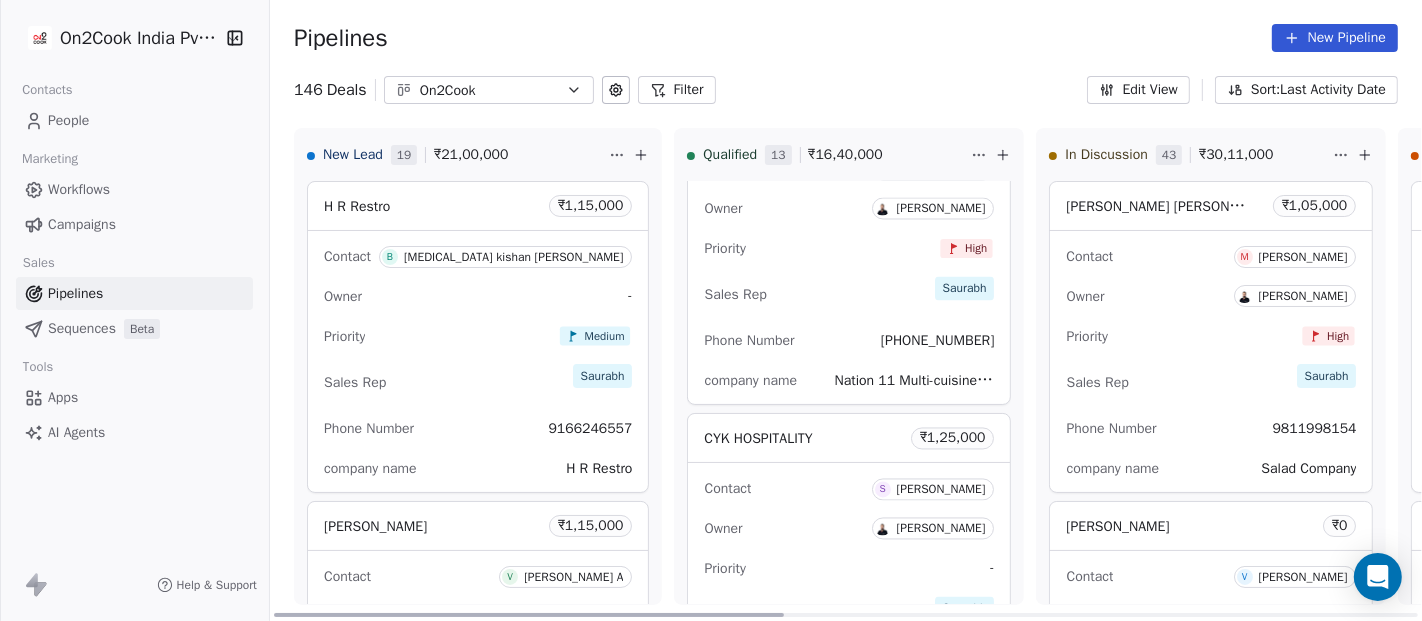 click on "Filter" at bounding box center [677, 90] 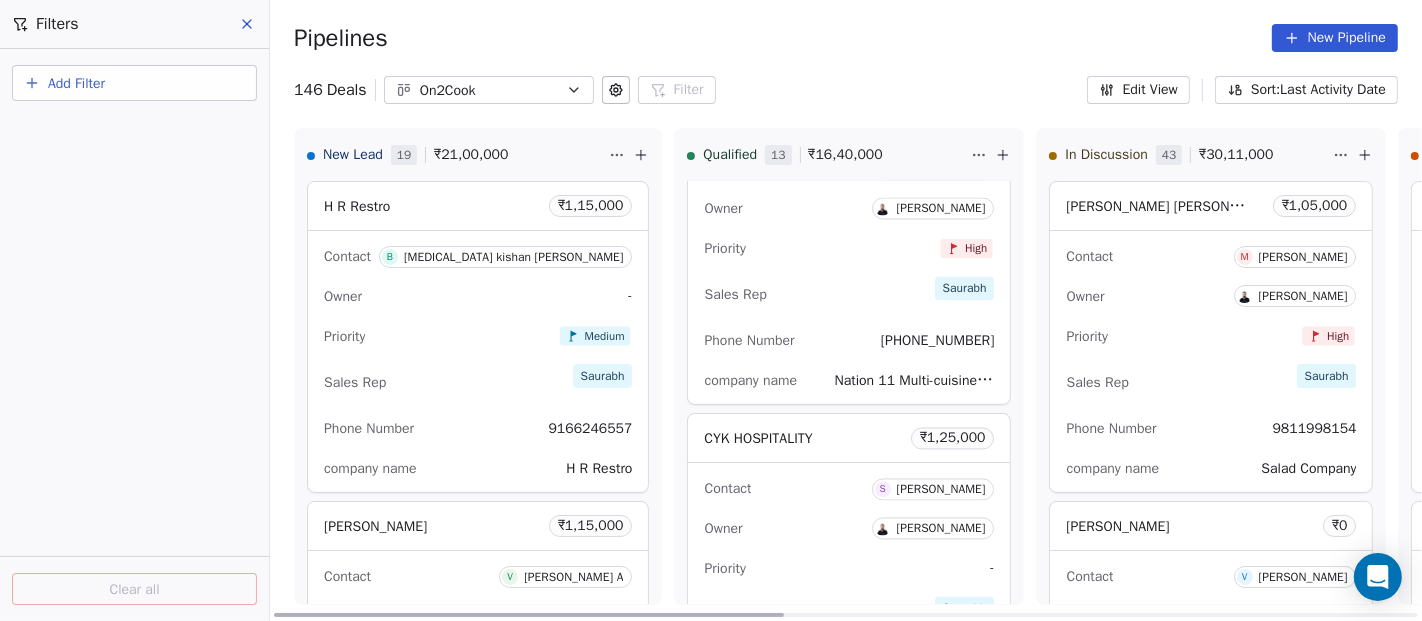 click 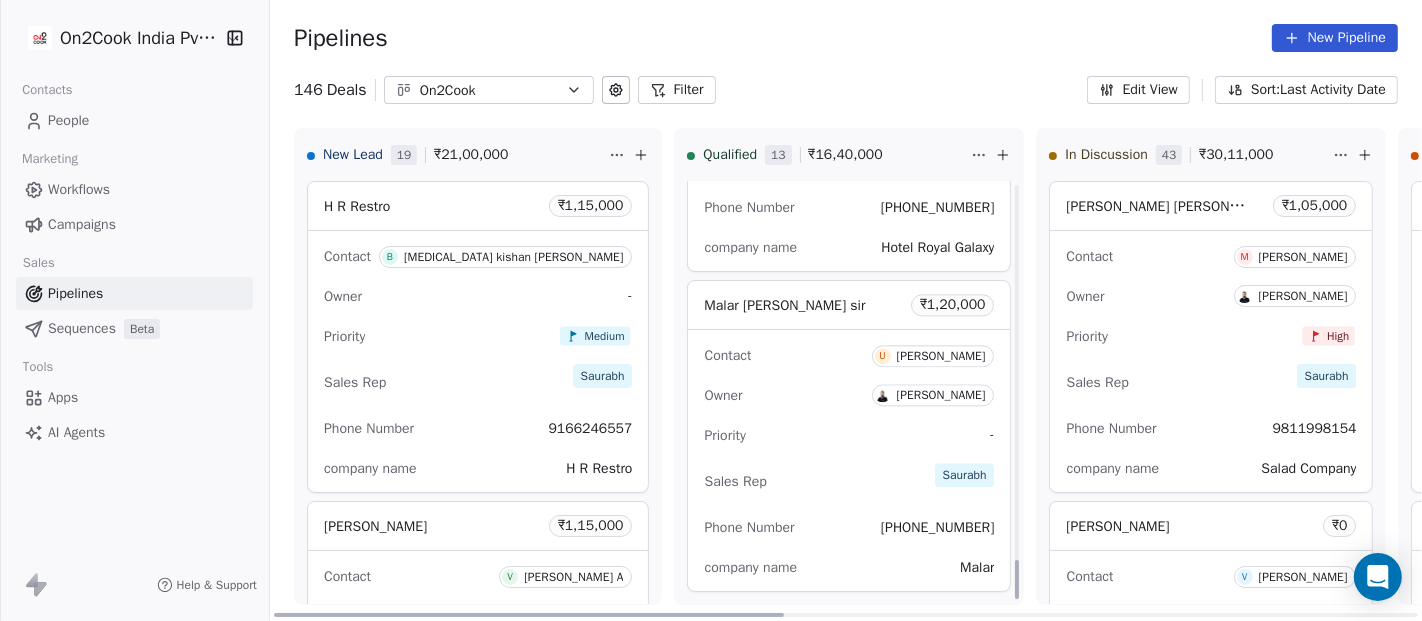 scroll, scrollTop: 4057, scrollLeft: 0, axis: vertical 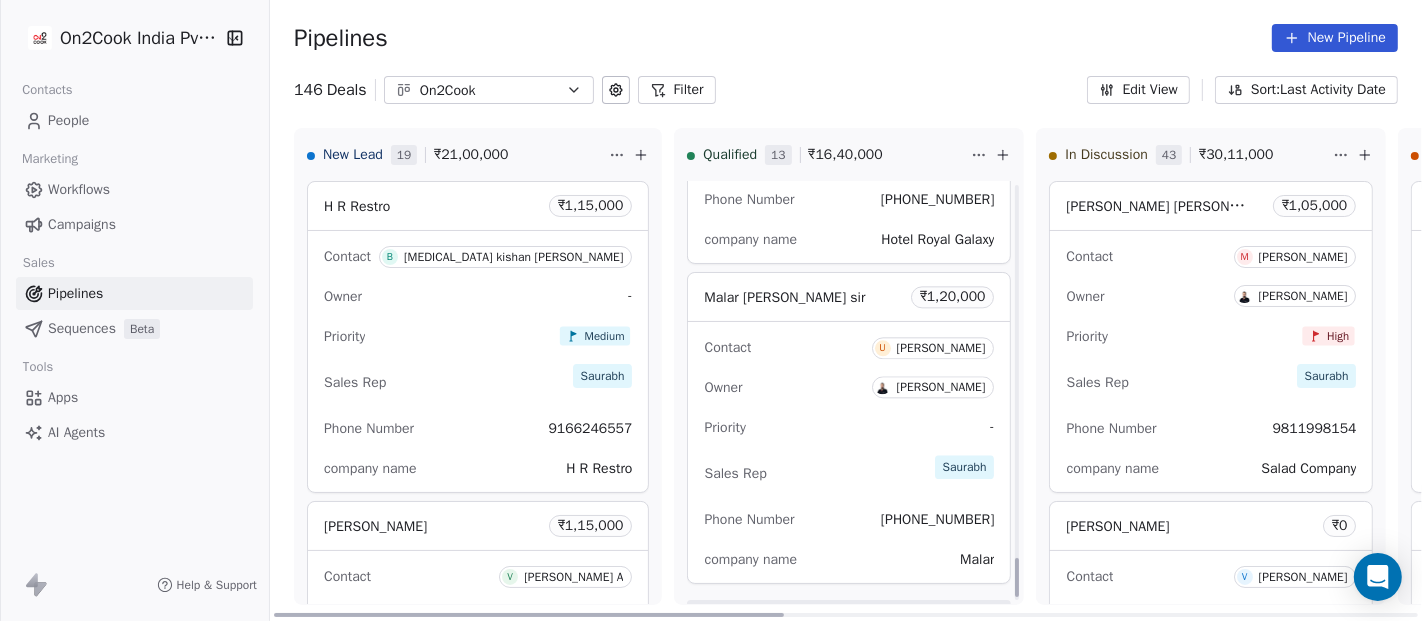 click on "Sales Rep Saurabh" at bounding box center (849, 473) 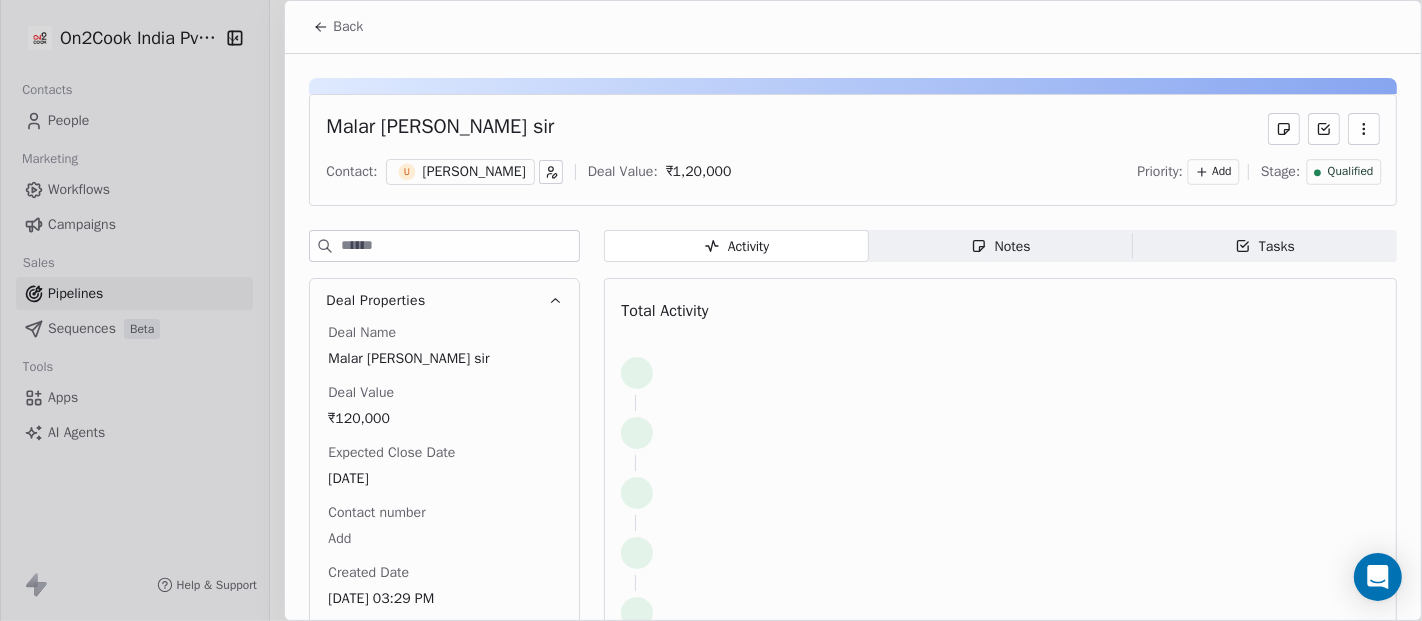 click on "Notes" at bounding box center [1001, 246] 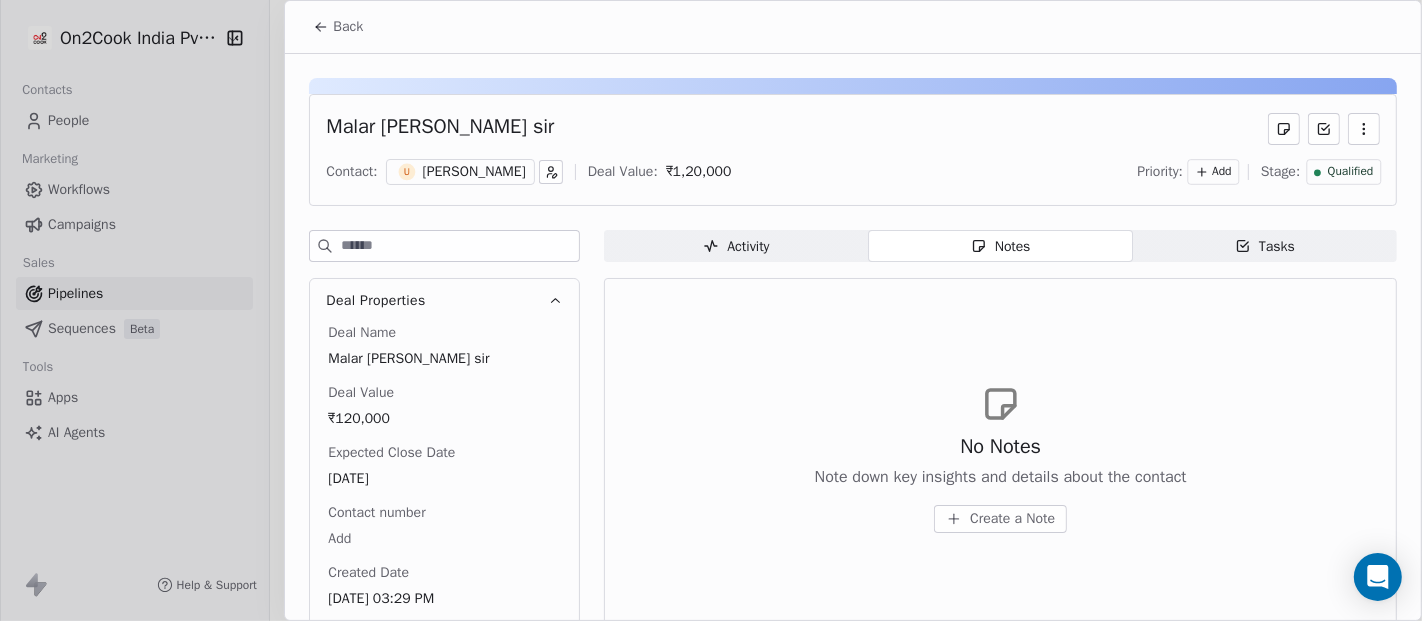 click on "Create a Note" at bounding box center (1012, 519) 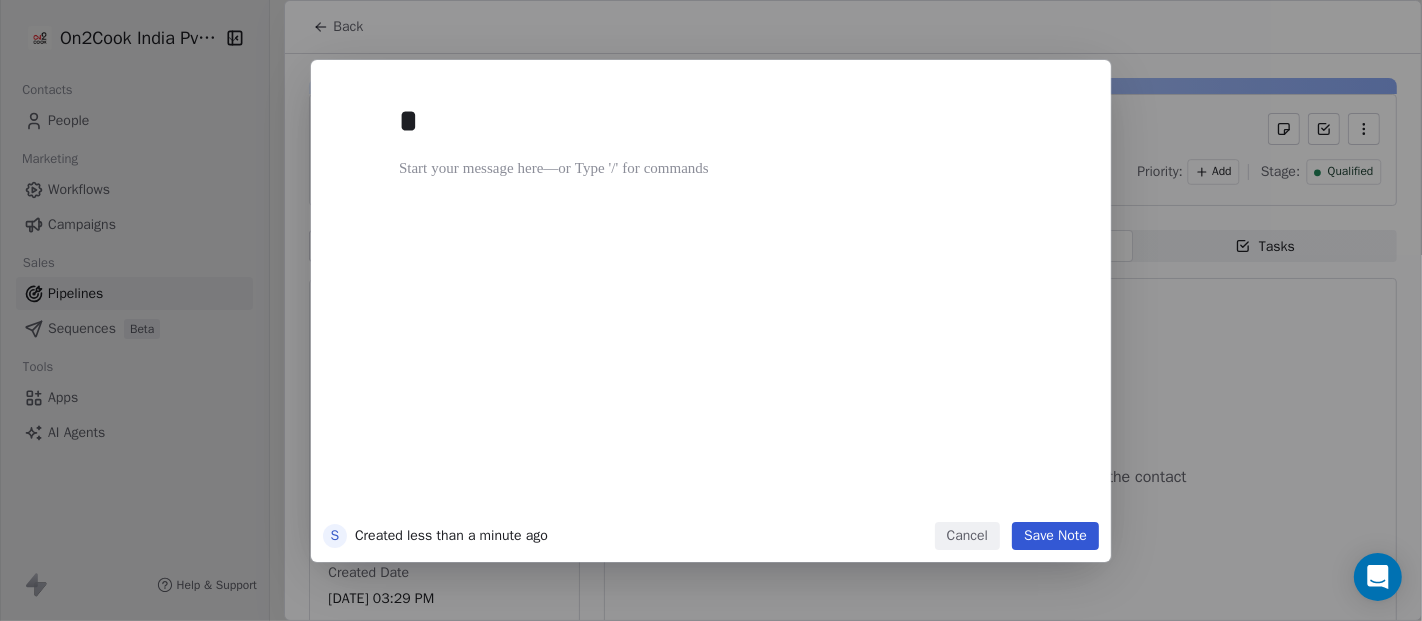 type 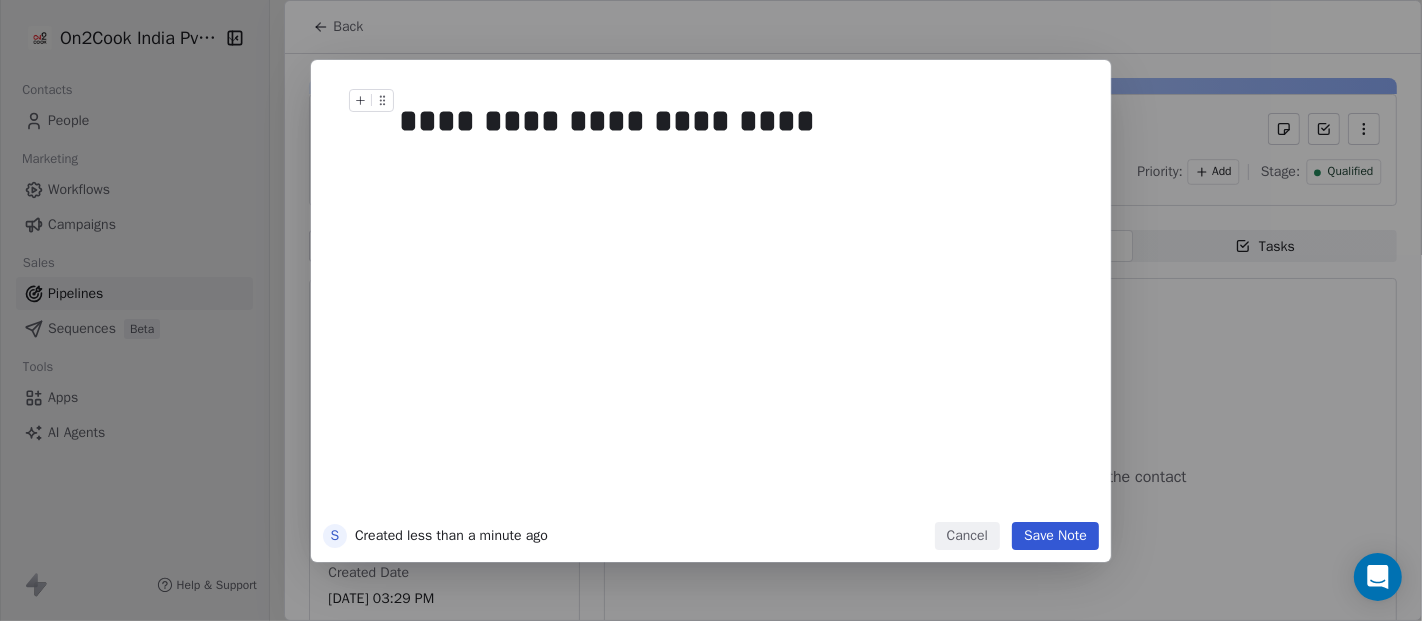 click on "**********" at bounding box center (732, 121) 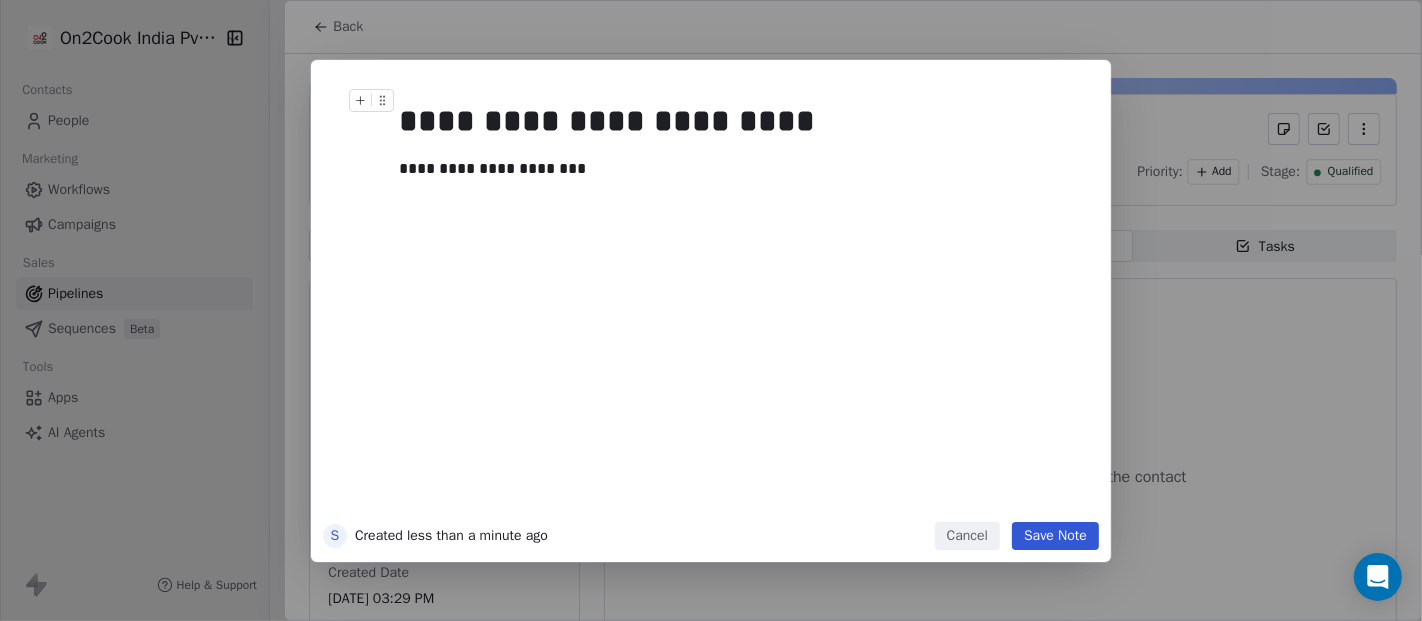 click on "Save Note" at bounding box center (1055, 536) 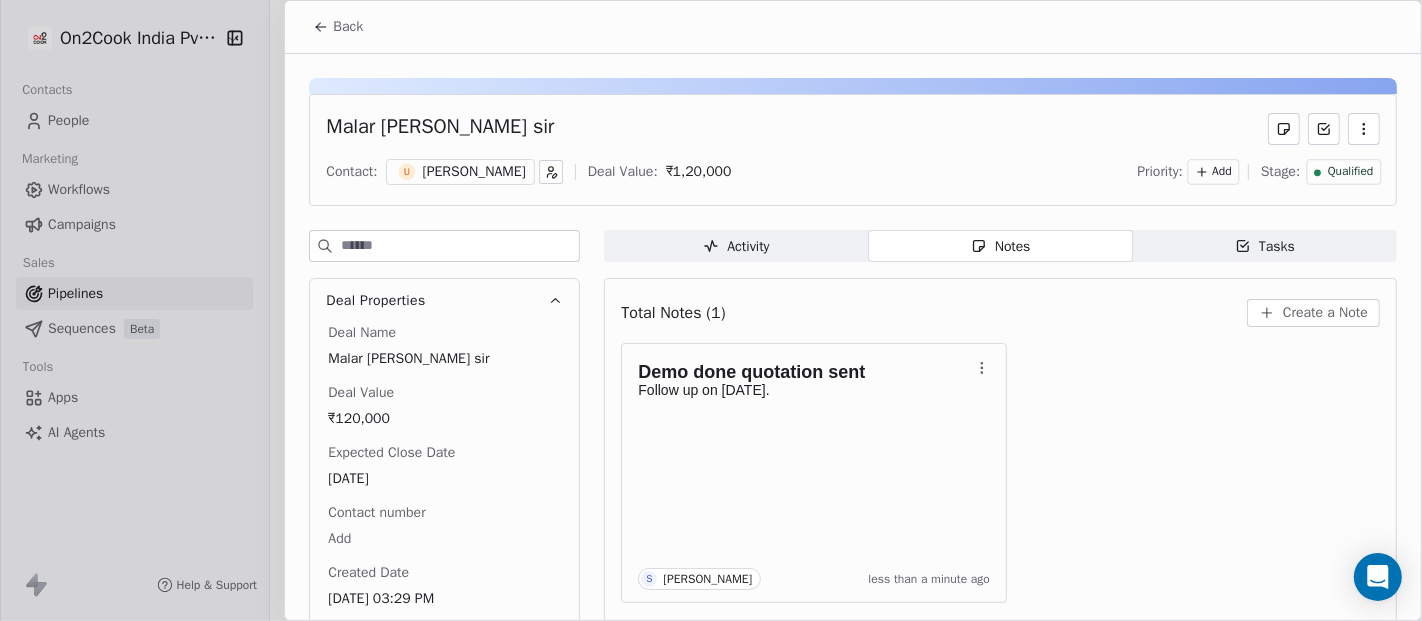 drag, startPoint x: 337, startPoint y: 33, endPoint x: 328, endPoint y: 27, distance: 10.816654 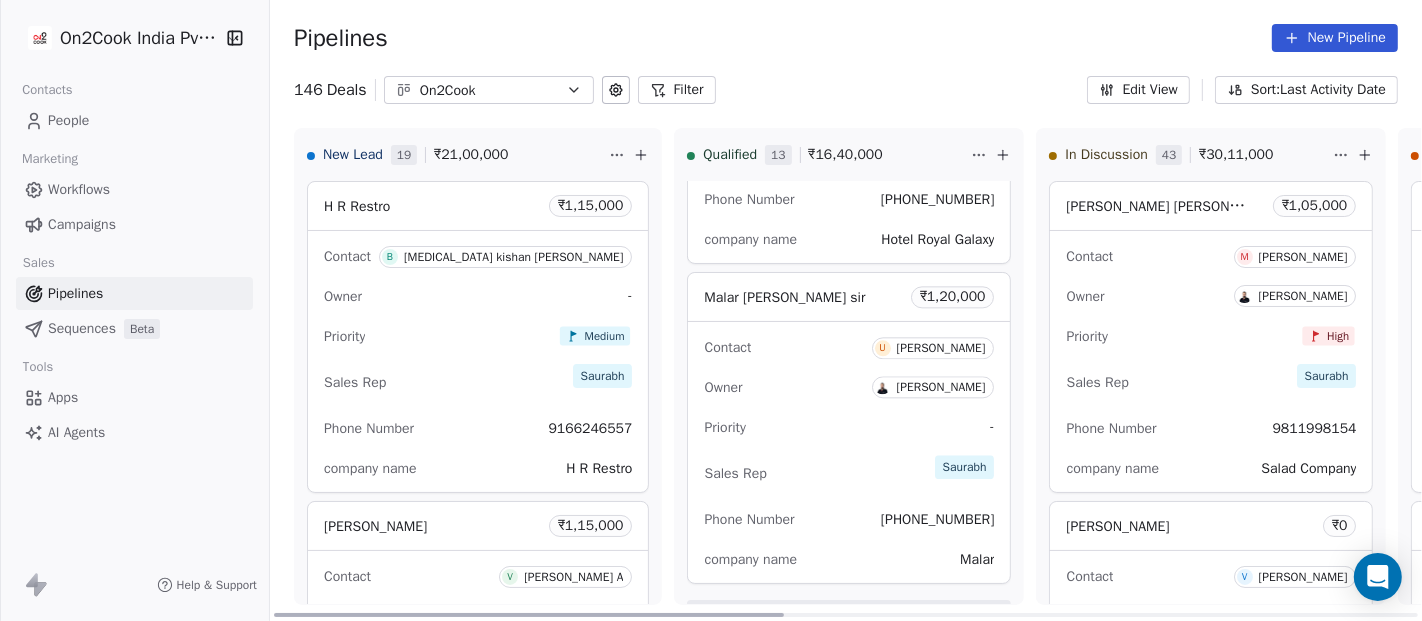 click 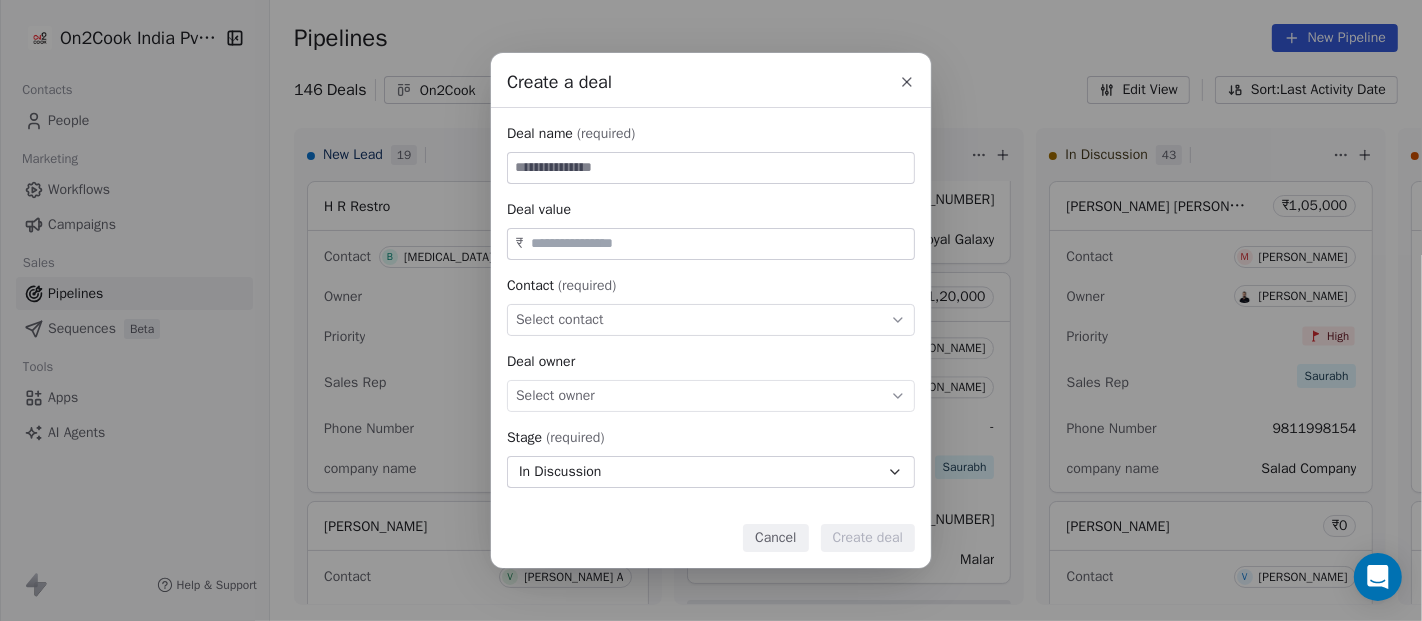 paste on "**********" 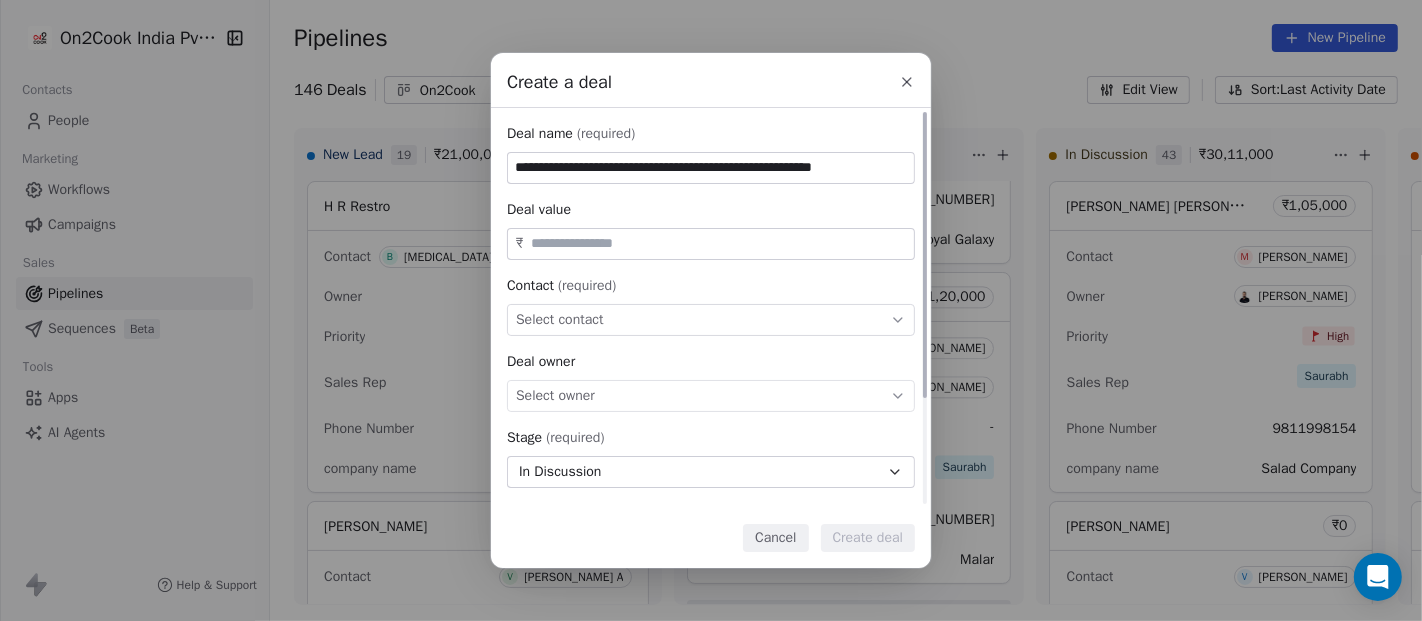 scroll, scrollTop: 0, scrollLeft: 0, axis: both 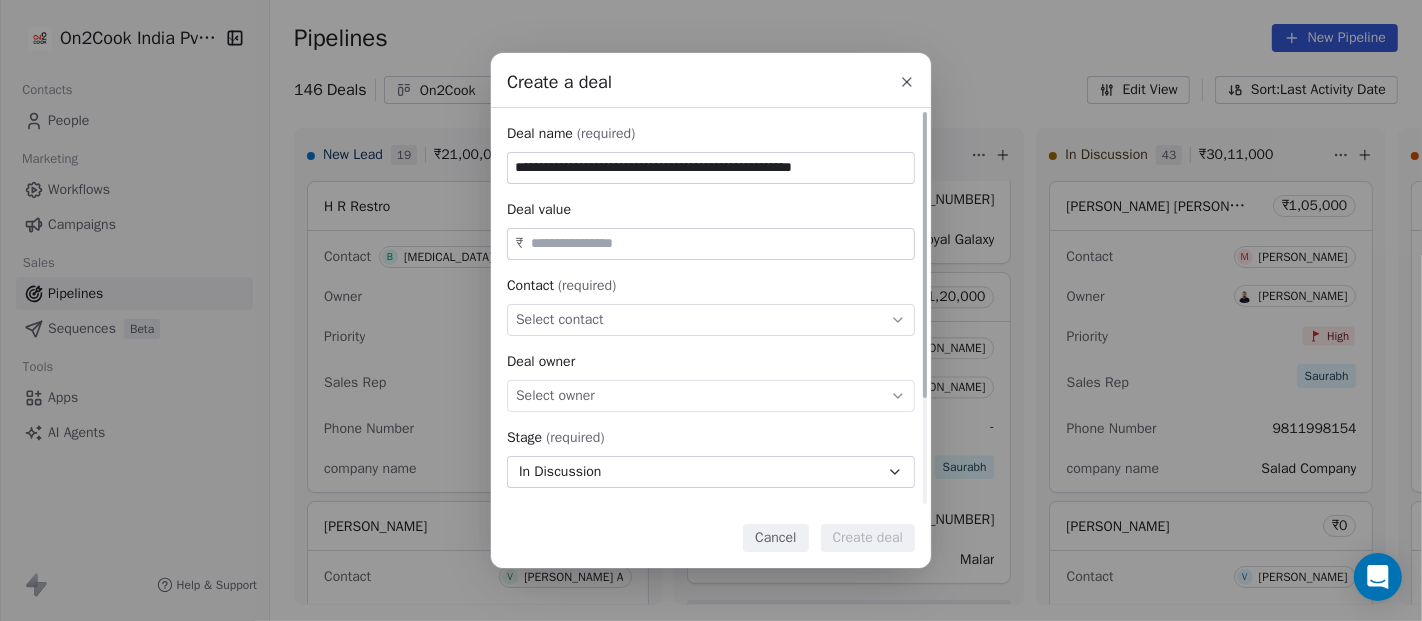 type on "**********" 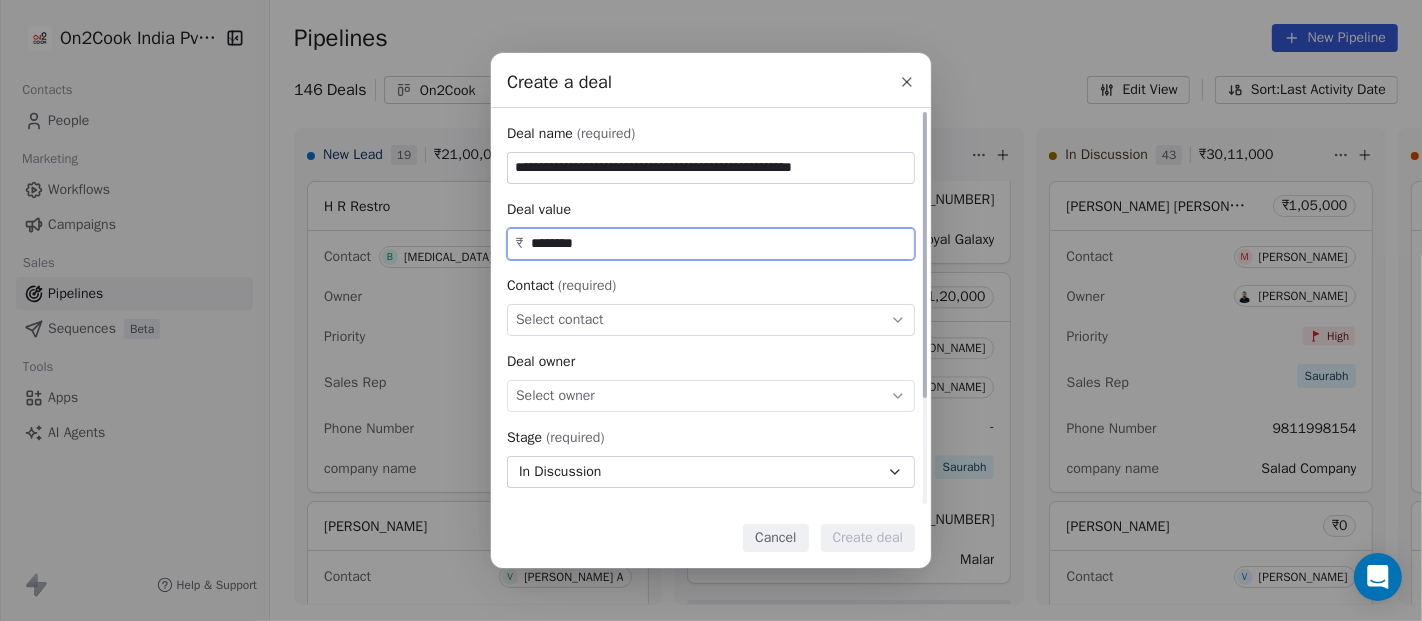 type on "********" 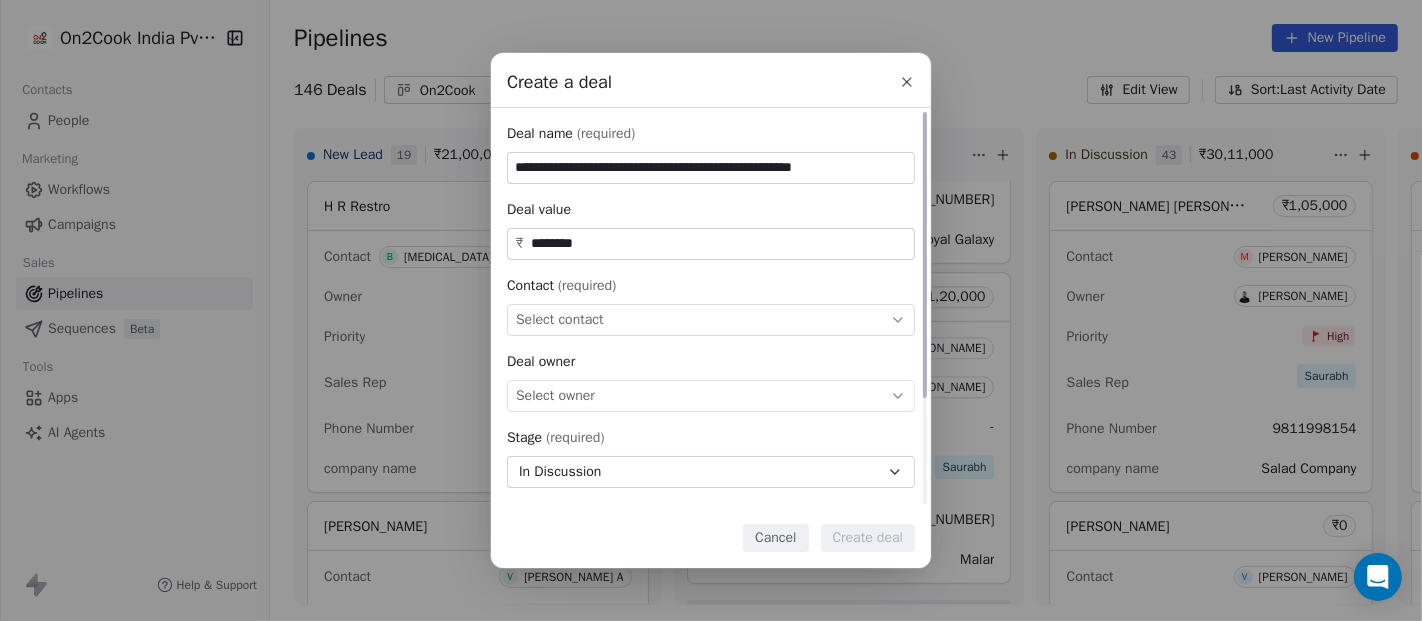click on "Select contact" at bounding box center [711, 320] 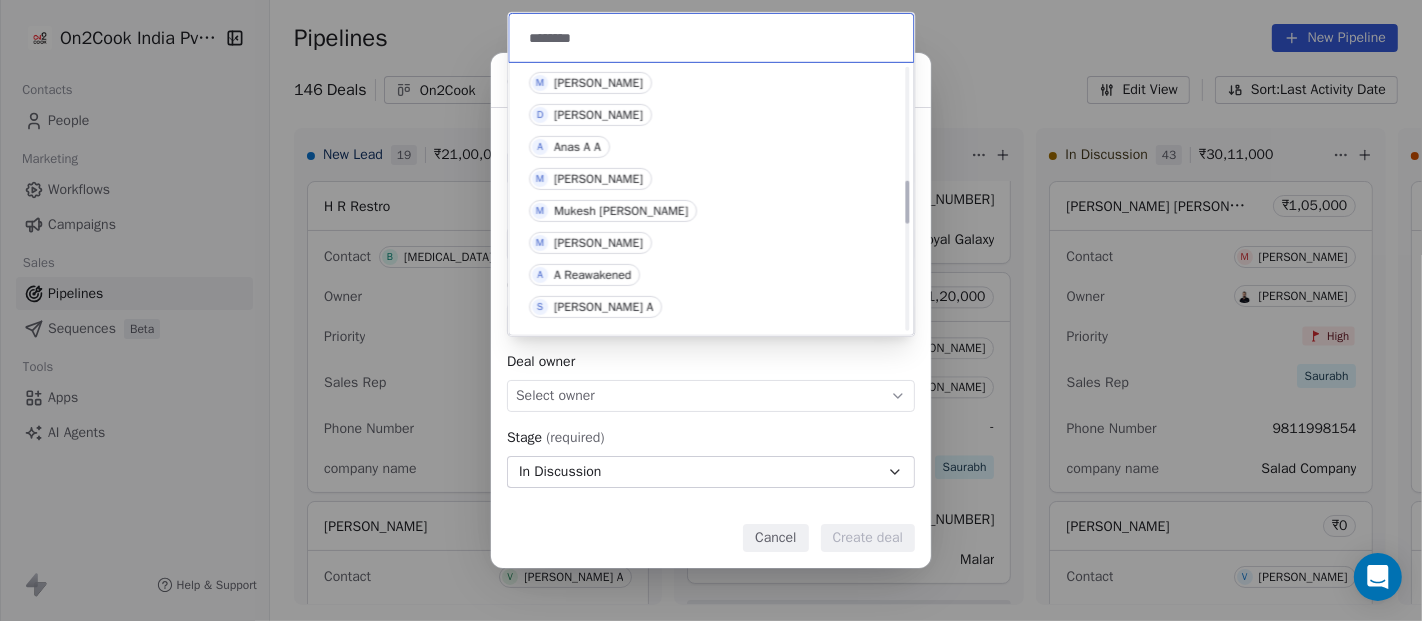 scroll, scrollTop: 0, scrollLeft: 0, axis: both 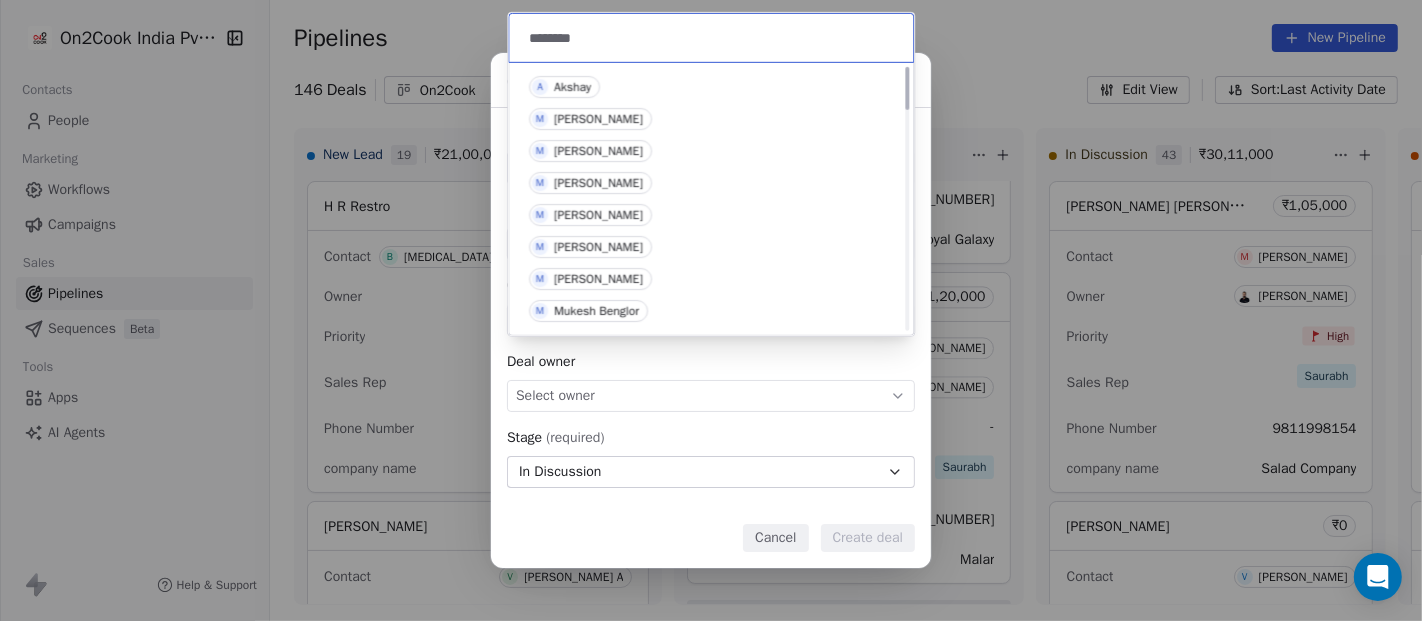 type on "********" 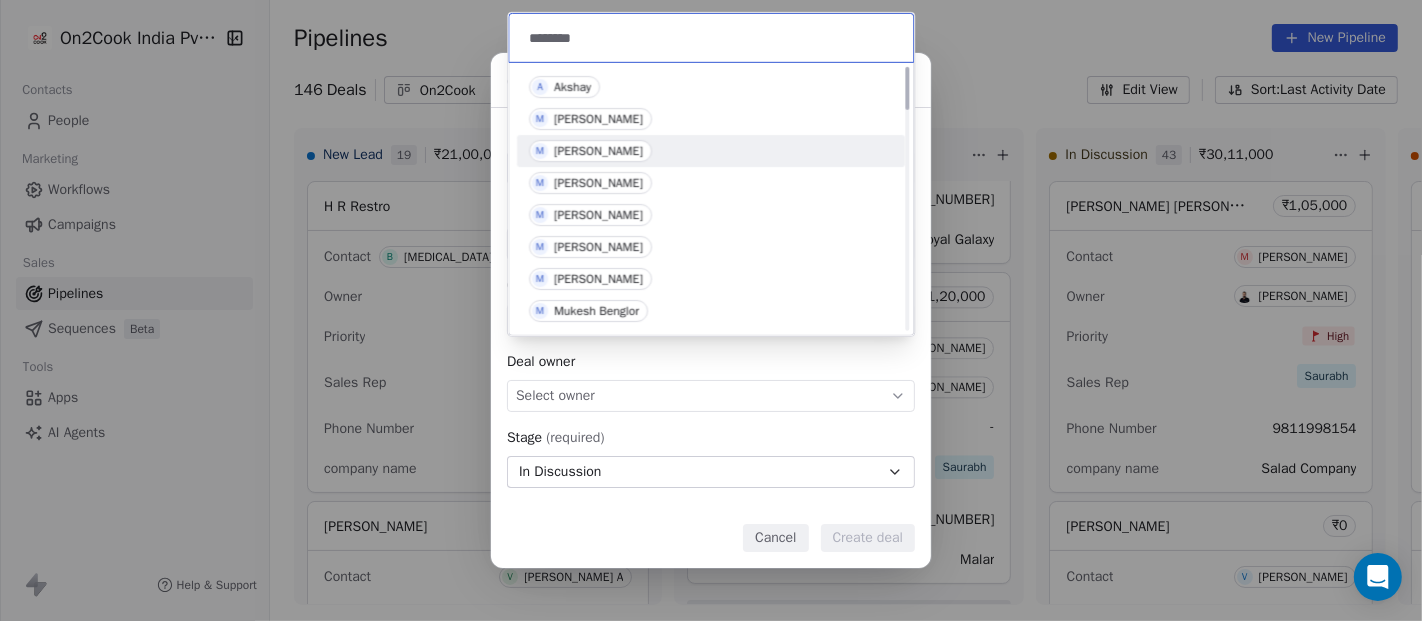 click on "[PERSON_NAME]" at bounding box center [598, 151] 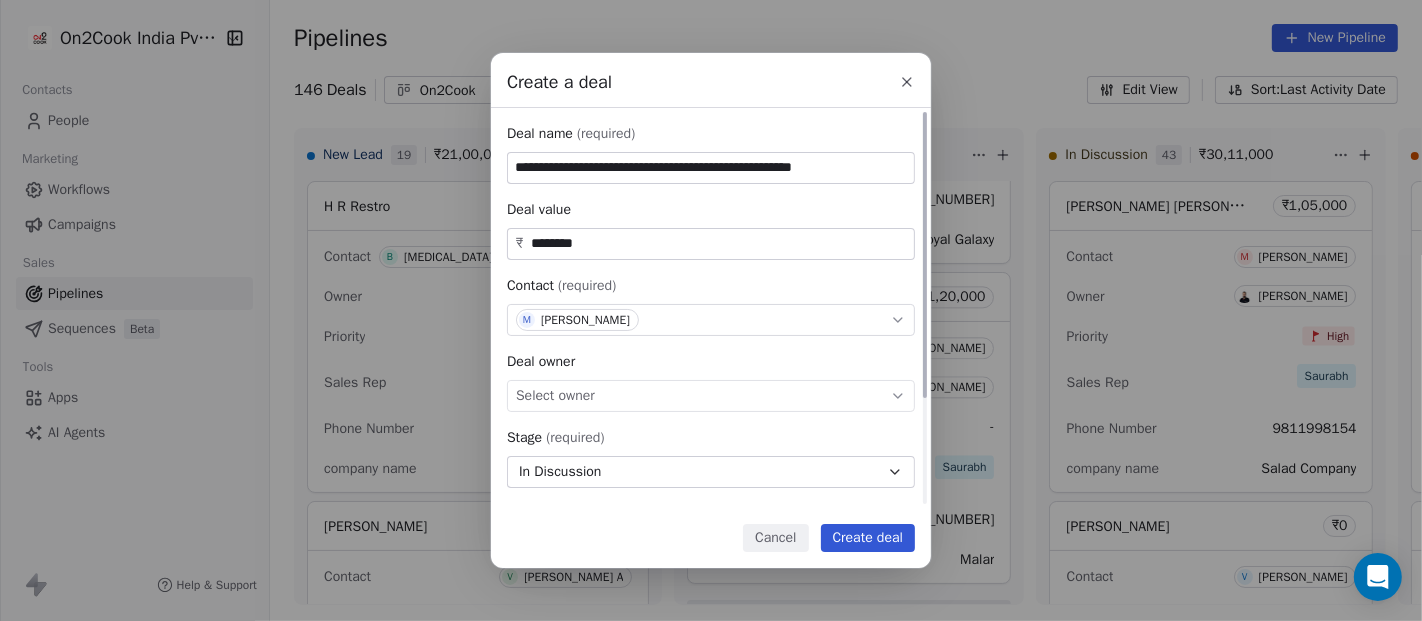 click on "Select owner" at bounding box center [711, 396] 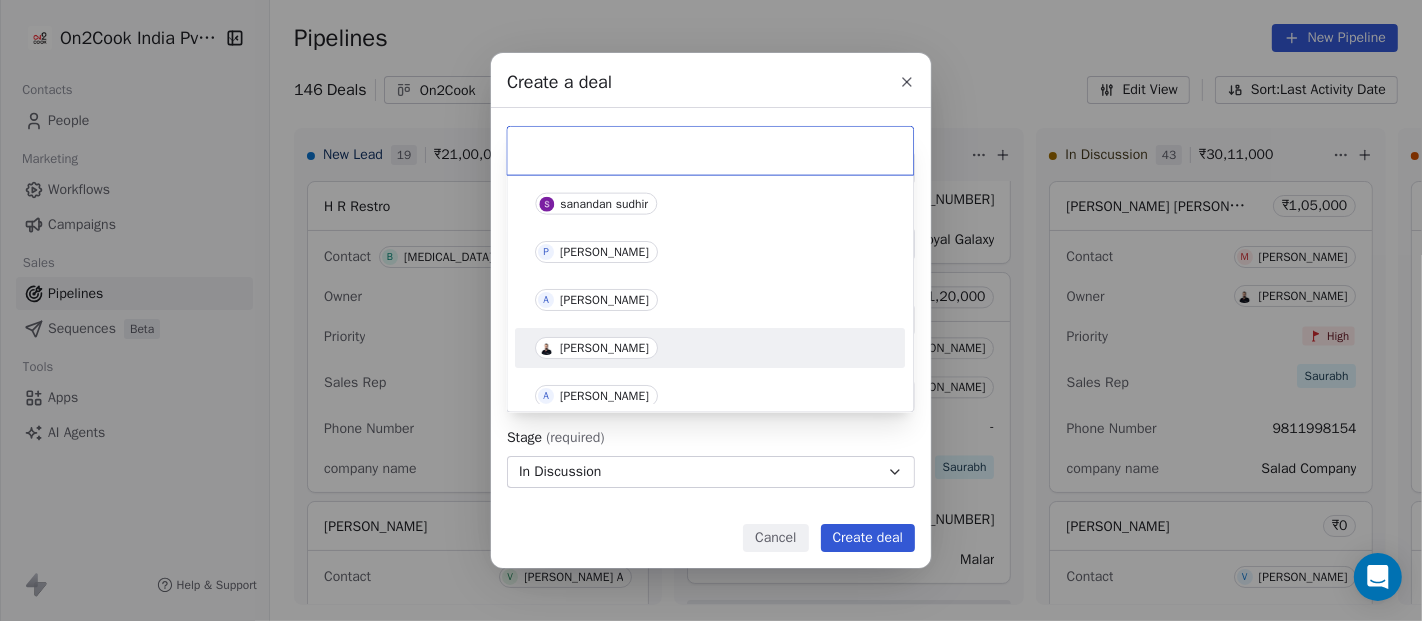 click on "[PERSON_NAME]" at bounding box center [710, 348] 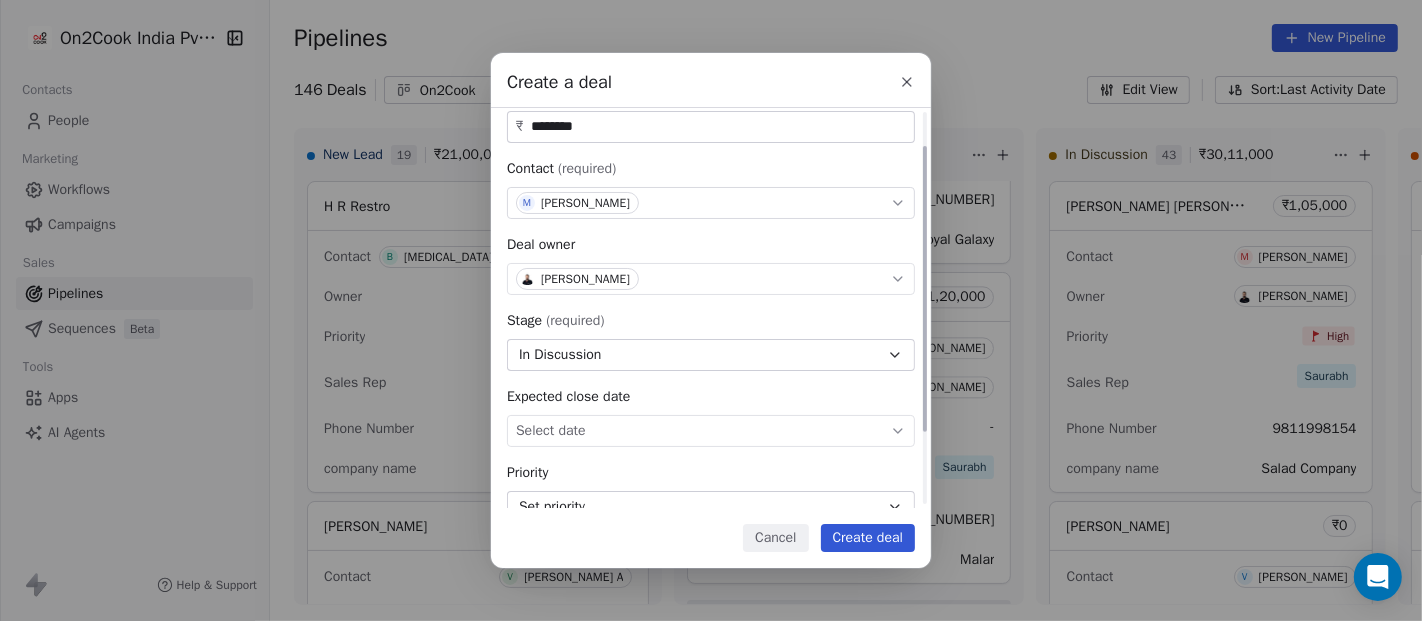 scroll, scrollTop: 147, scrollLeft: 0, axis: vertical 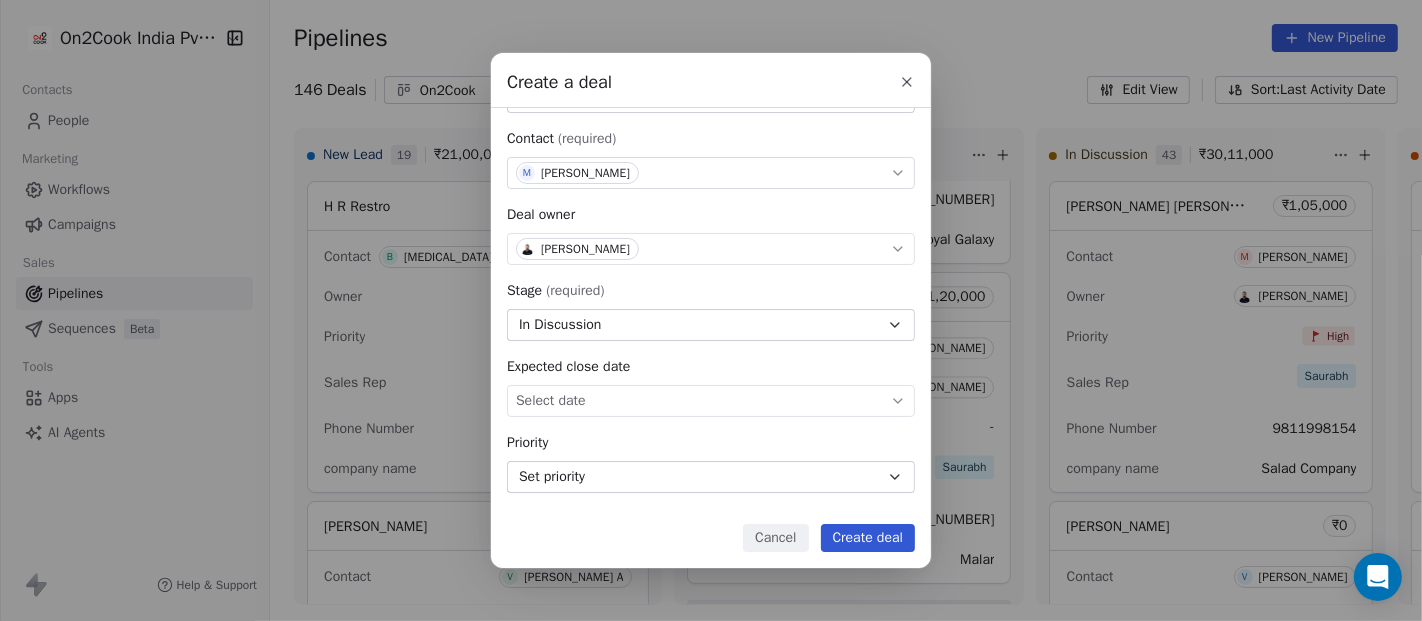 drag, startPoint x: 855, startPoint y: 532, endPoint x: 886, endPoint y: 424, distance: 112.36102 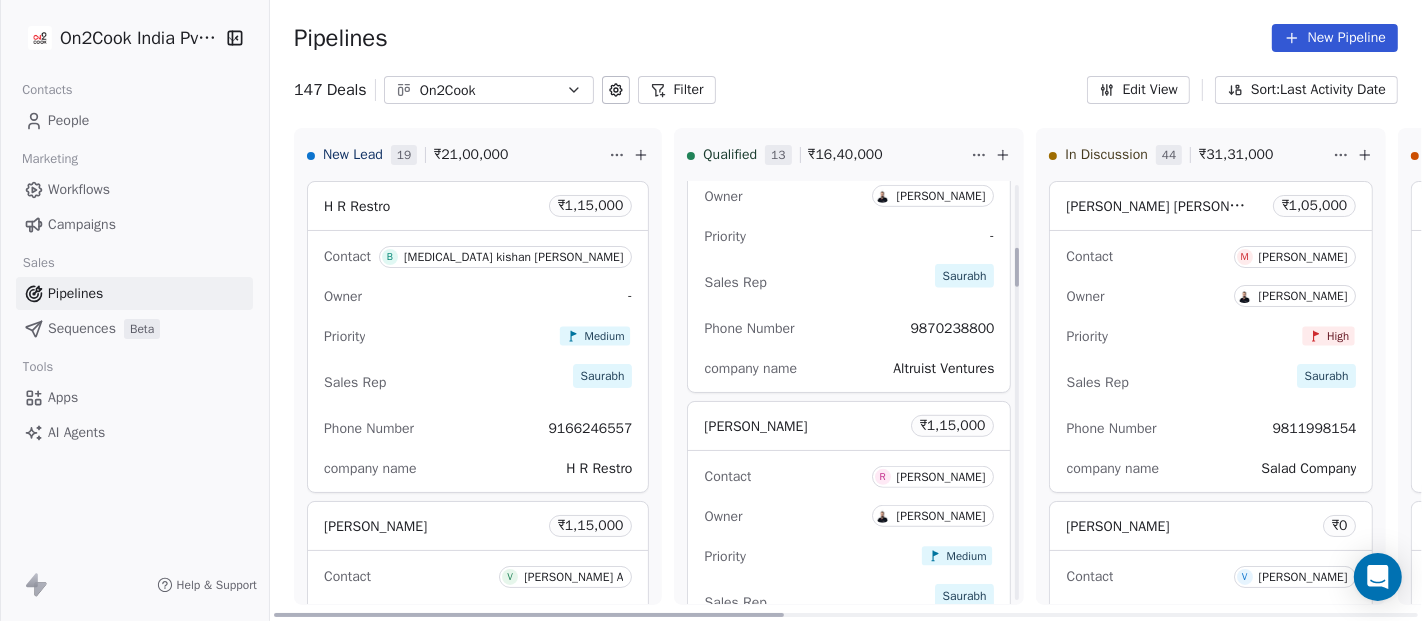 scroll, scrollTop: 681, scrollLeft: 0, axis: vertical 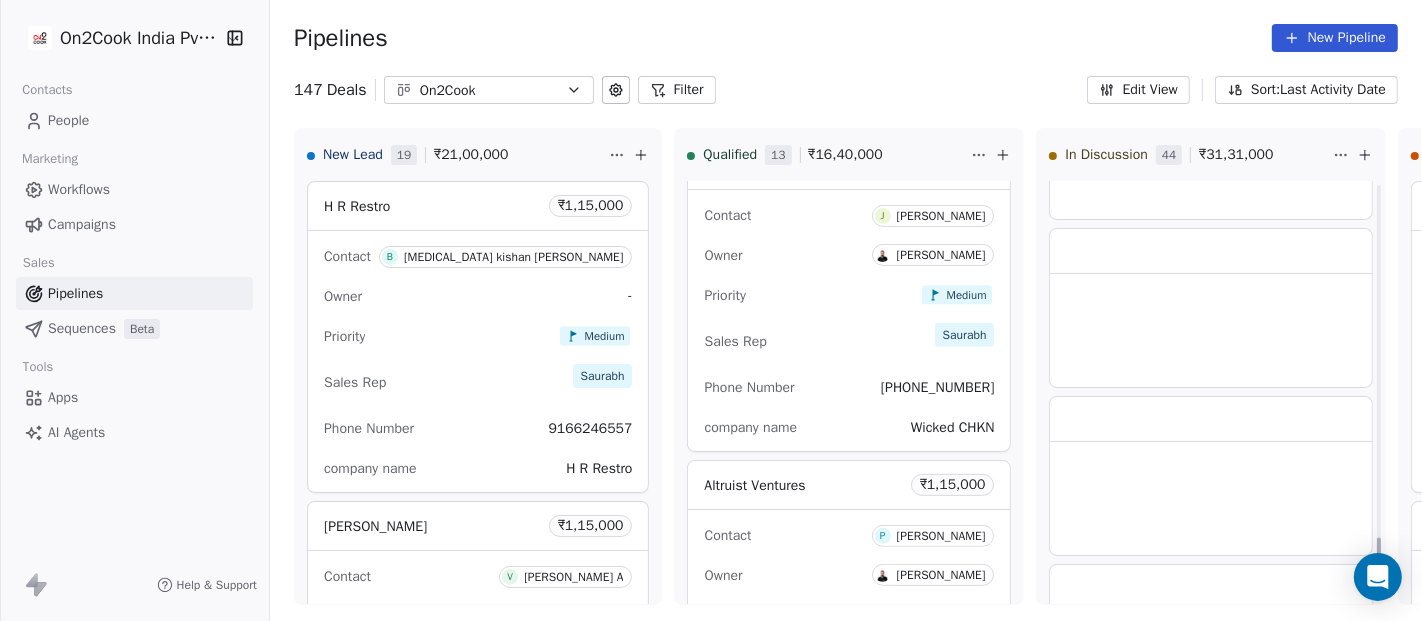 click on "Sort:  Last Activity Date" at bounding box center (1306, 90) 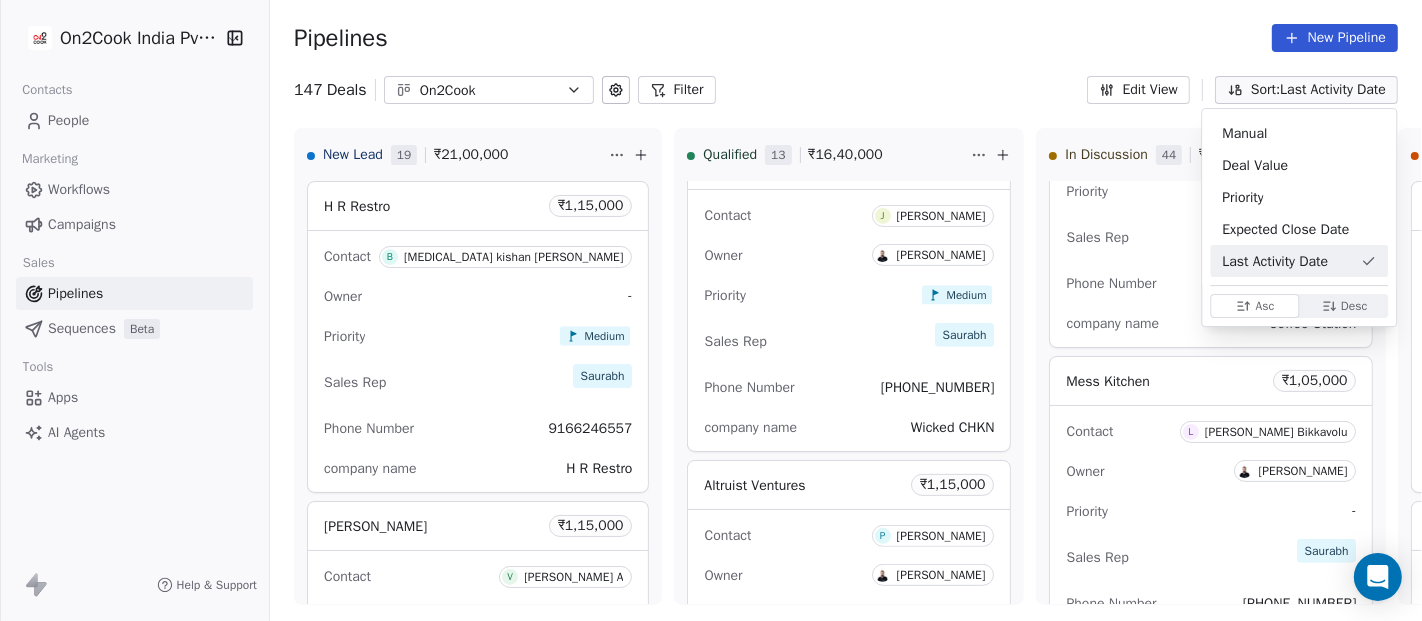 click 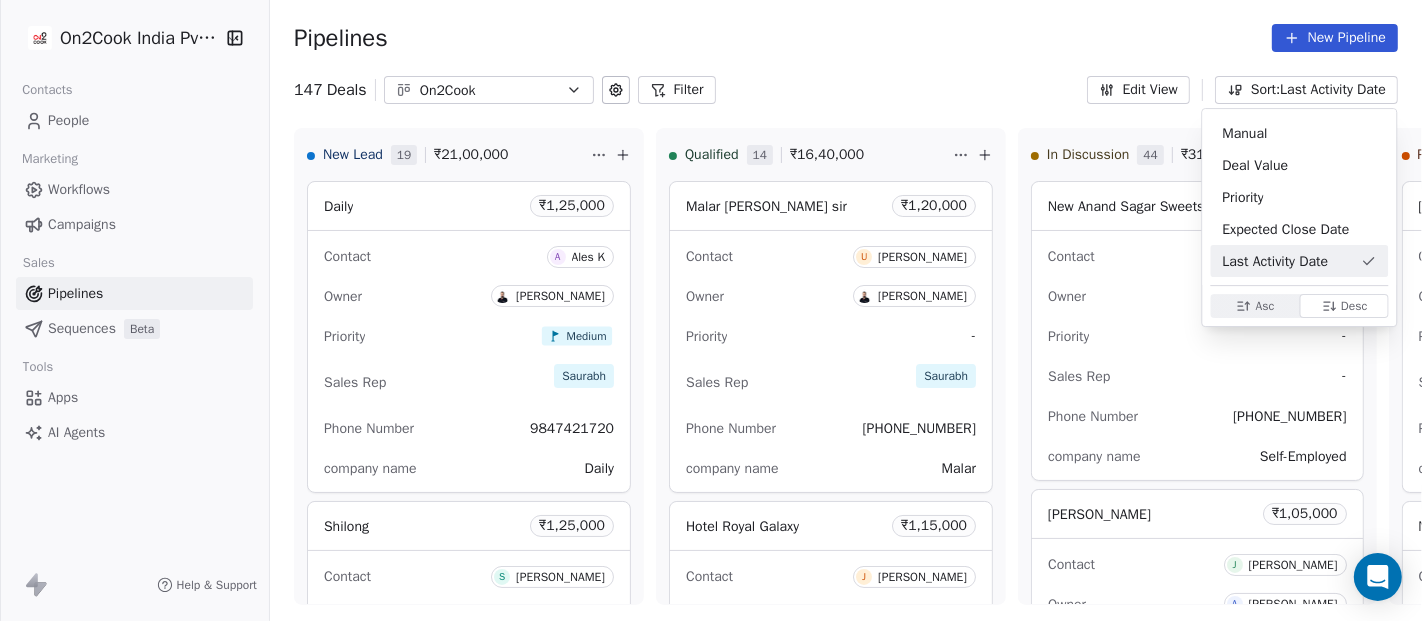 click on "On2Cook India Pvt. Ltd. Contacts People Marketing Workflows Campaigns Sales Pipelines Sequences Beta Tools Apps AI Agents Help & Support Pipelines  New Pipeline 147 Deals On2Cook Filter  Edit View Sort:  Last Activity Date New Lead 19 ₹ 21,00,000 Daily ₹ 1,25,000 Contact A Ales K Owner [PERSON_NAME] Priority Medium Sales Rep Saurabh Phone Number [PHONE_NUMBER] company name Daily Shilong ₹ 1,25,000 Contact S [PERSON_NAME] Owner [PERSON_NAME] Priority Medium Sales Rep Saurabh Phone Number [PHONE_NUMBER] company name Advocate JMJ Kochi ₹ 1,10,000 Contact [PERSON_NAME] Owner [PERSON_NAME] Priority Medium Sales Rep Saurabh Phone Number [PHONE_NUMBER] company name JMJ Hydraulics Earth ₹ 1,25,000 Contact G [PERSON_NAME] Owner [PERSON_NAME] Priority Medium Sales Rep Saurabh Phone Number 919960515544 company name earth OriGin ₹ 1,10,000 Contact [PERSON_NAME] Owner [PERSON_NAME] Priority High Sales Rep Saurabh Phone Number [PHONE_NUMBER] company name OriGin Salado Pune ₹ 1,10,000 Contact R [PERSON_NAME] R" at bounding box center [711, 310] 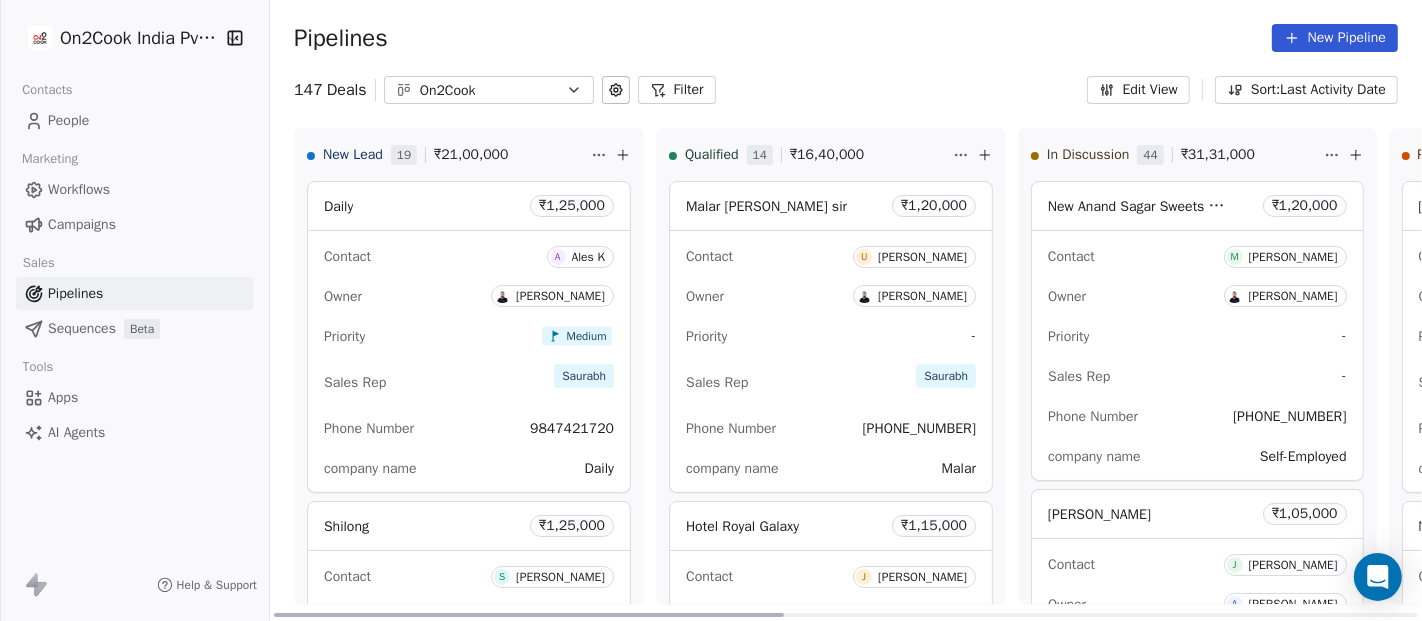 type 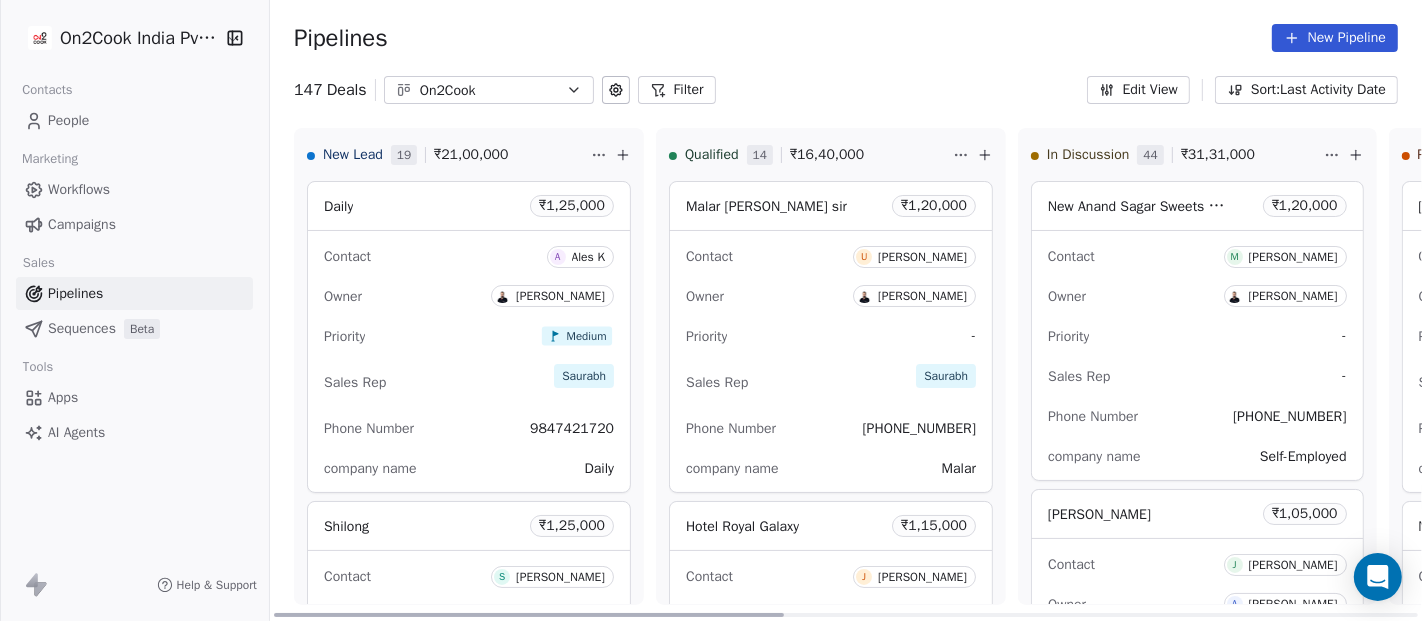 click on "[PERSON_NAME]" at bounding box center (1293, 257) 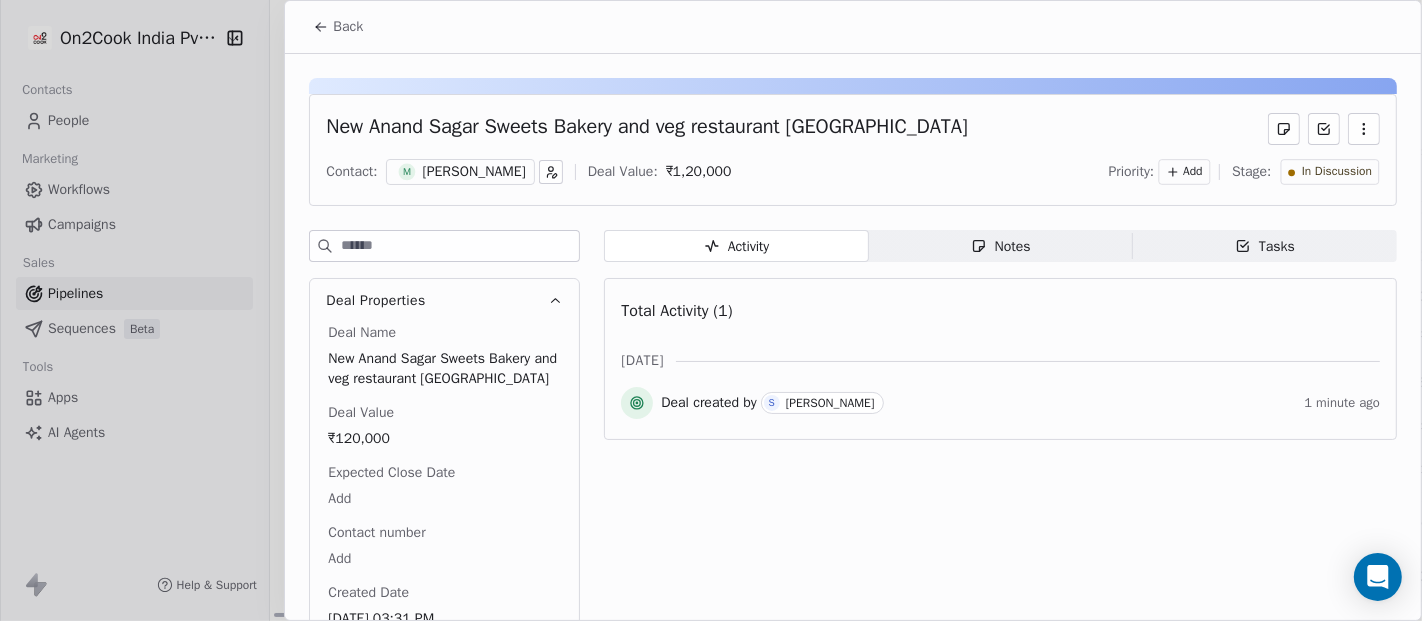 click on "[PERSON_NAME]" at bounding box center [474, 172] 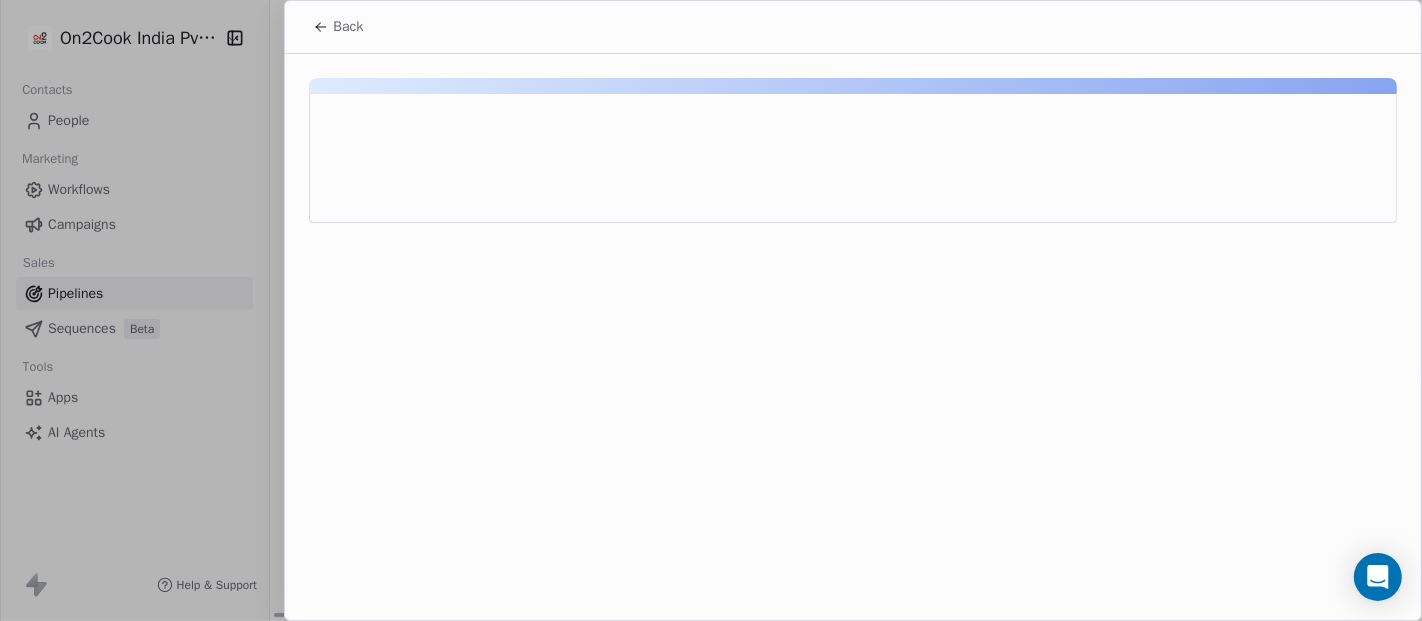 click on "Back" at bounding box center (711, 621) 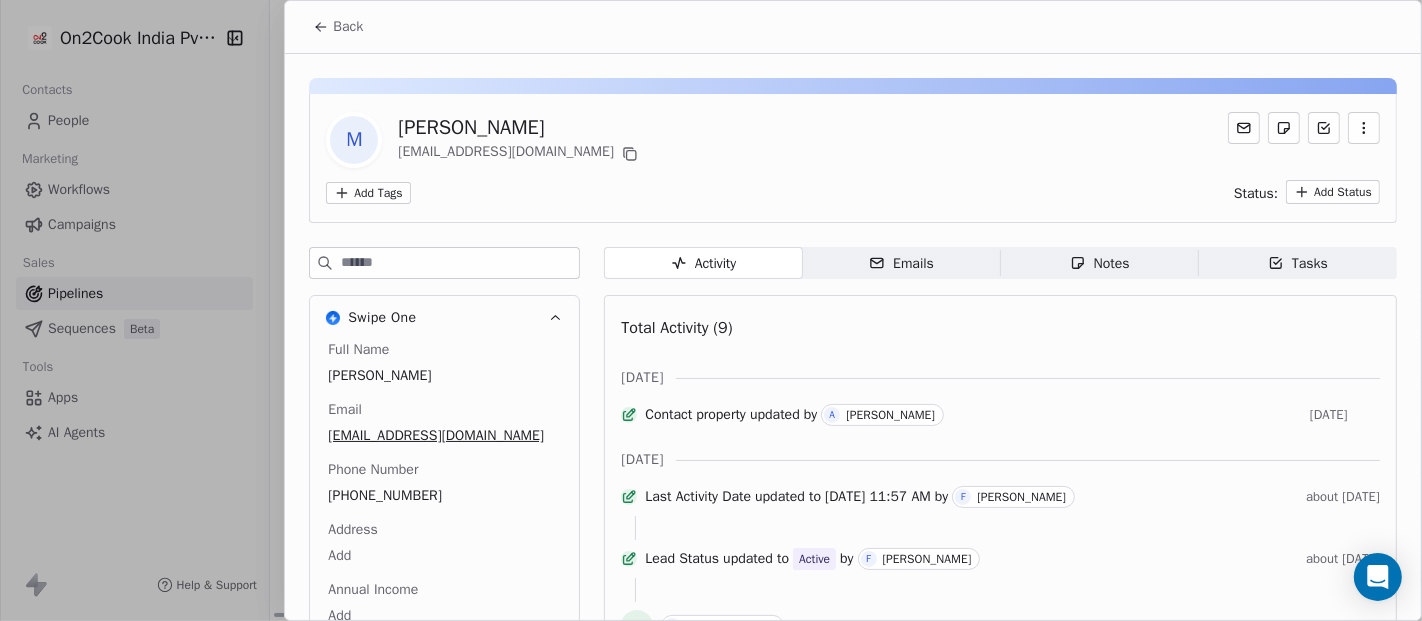 click on "Back" at bounding box center [348, 27] 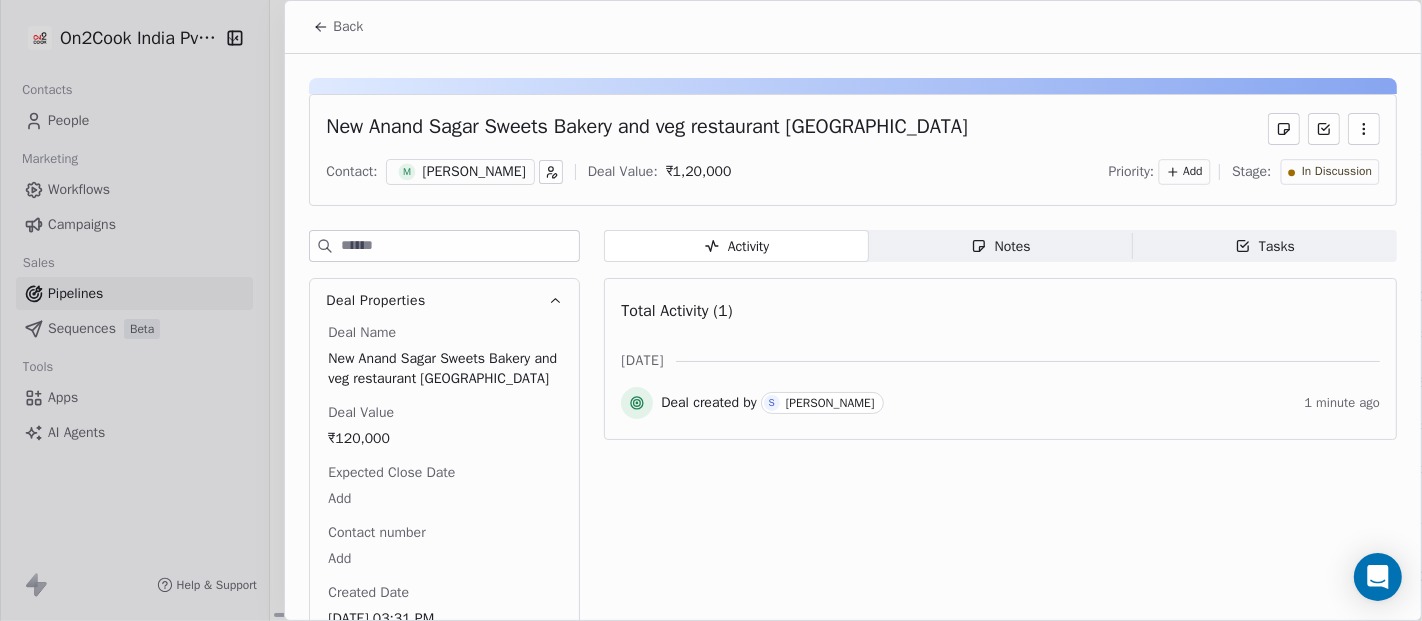 click 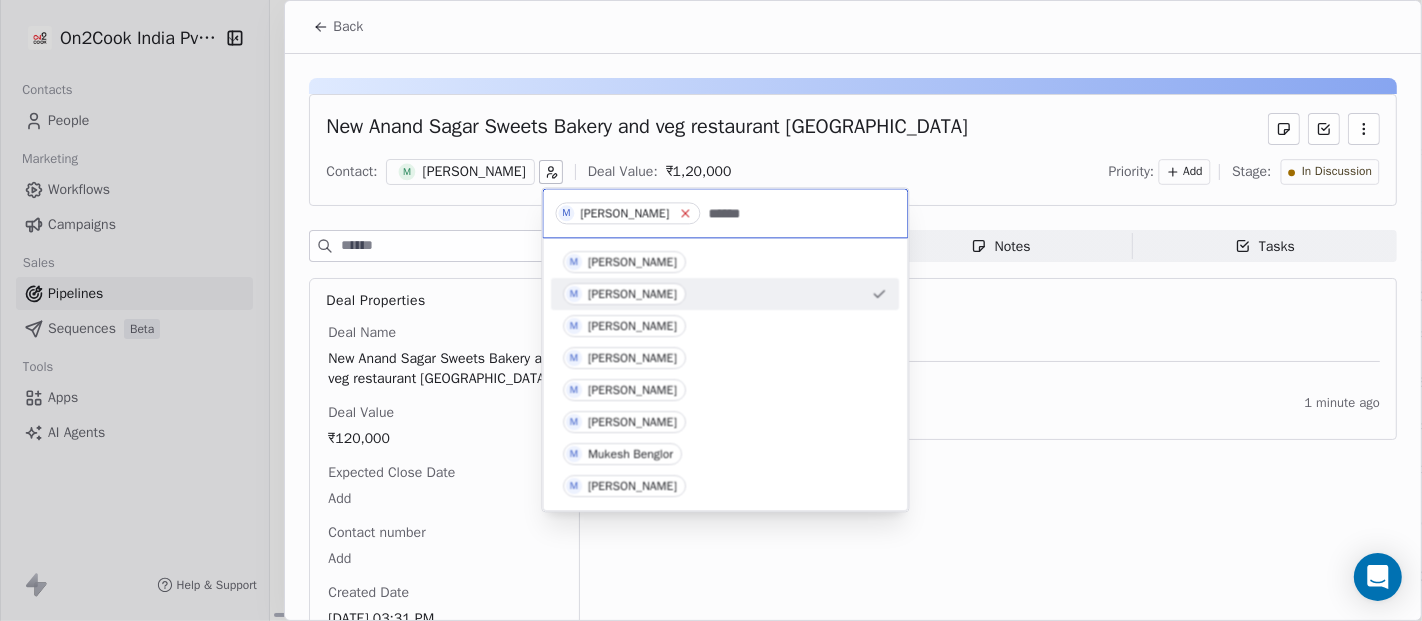 type on "******" 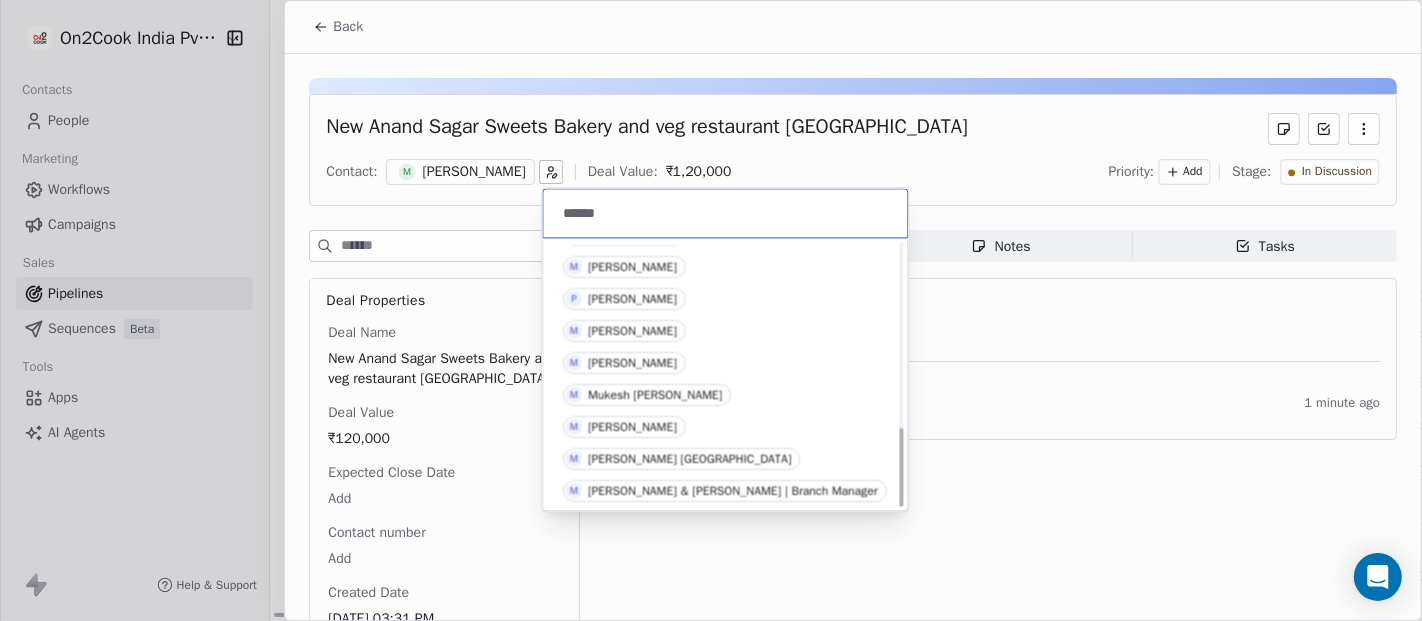 scroll, scrollTop: 606, scrollLeft: 0, axis: vertical 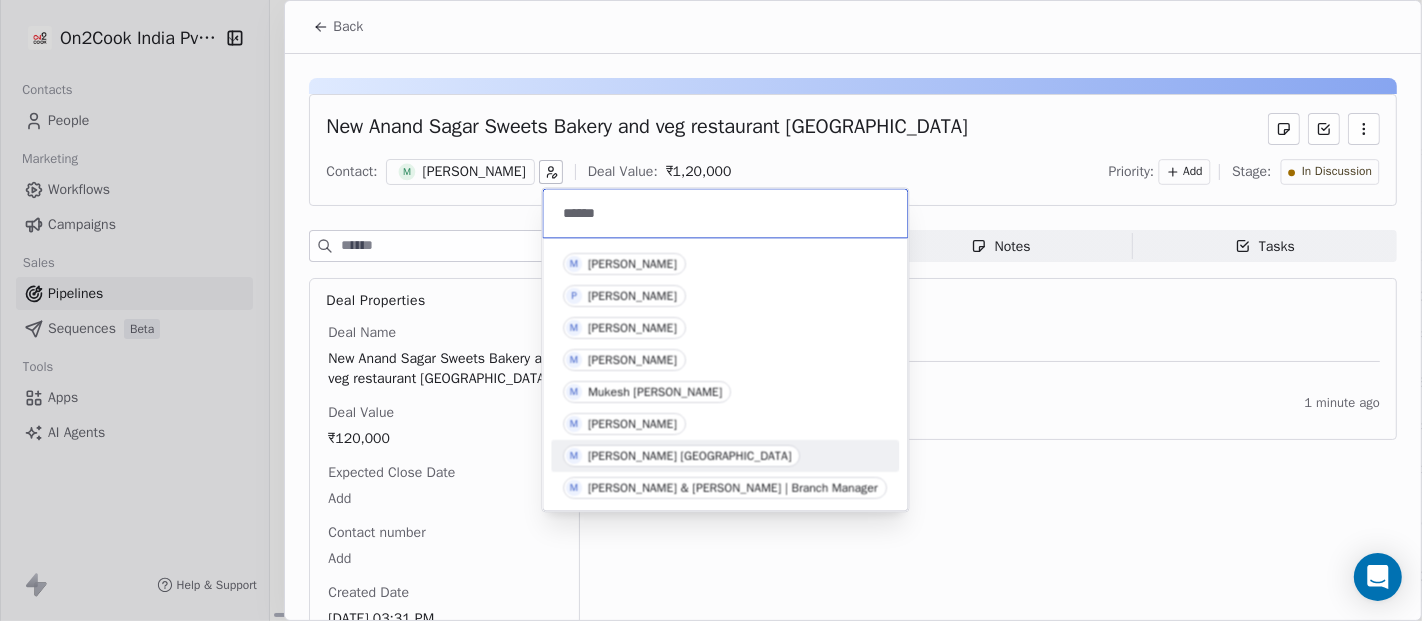 click on "M [PERSON_NAME] [GEOGRAPHIC_DATA]" at bounding box center [681, 456] 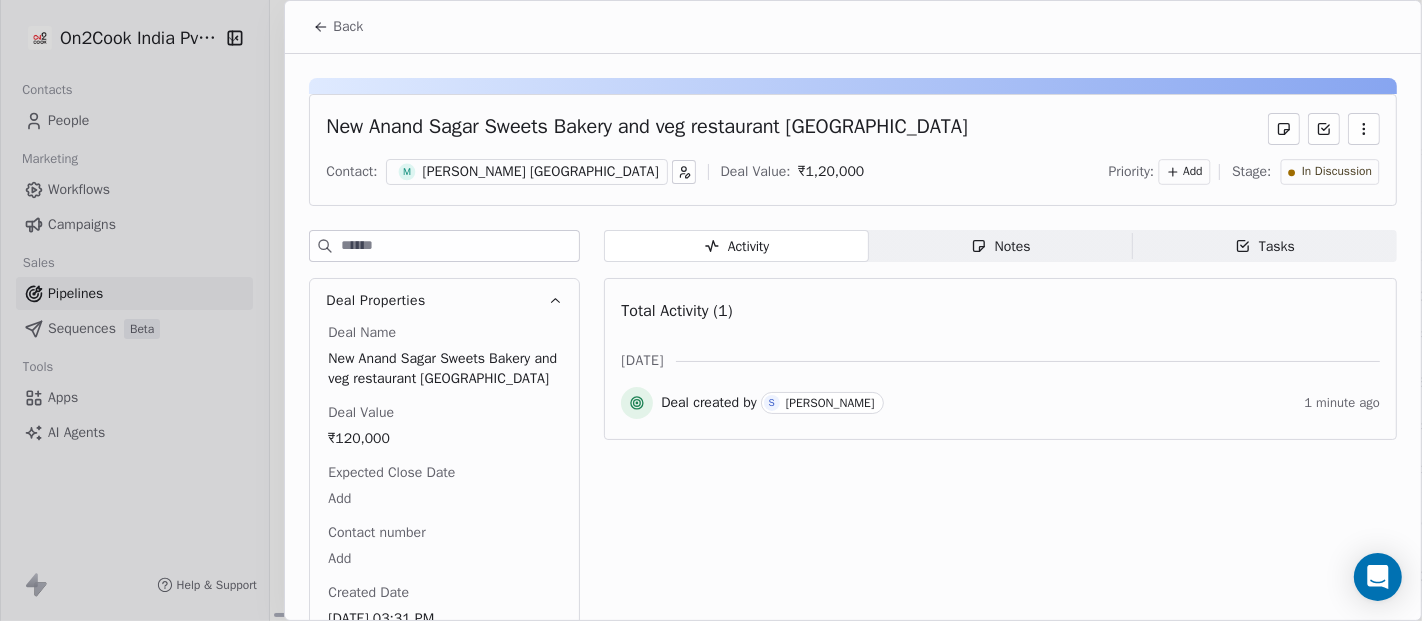 click 